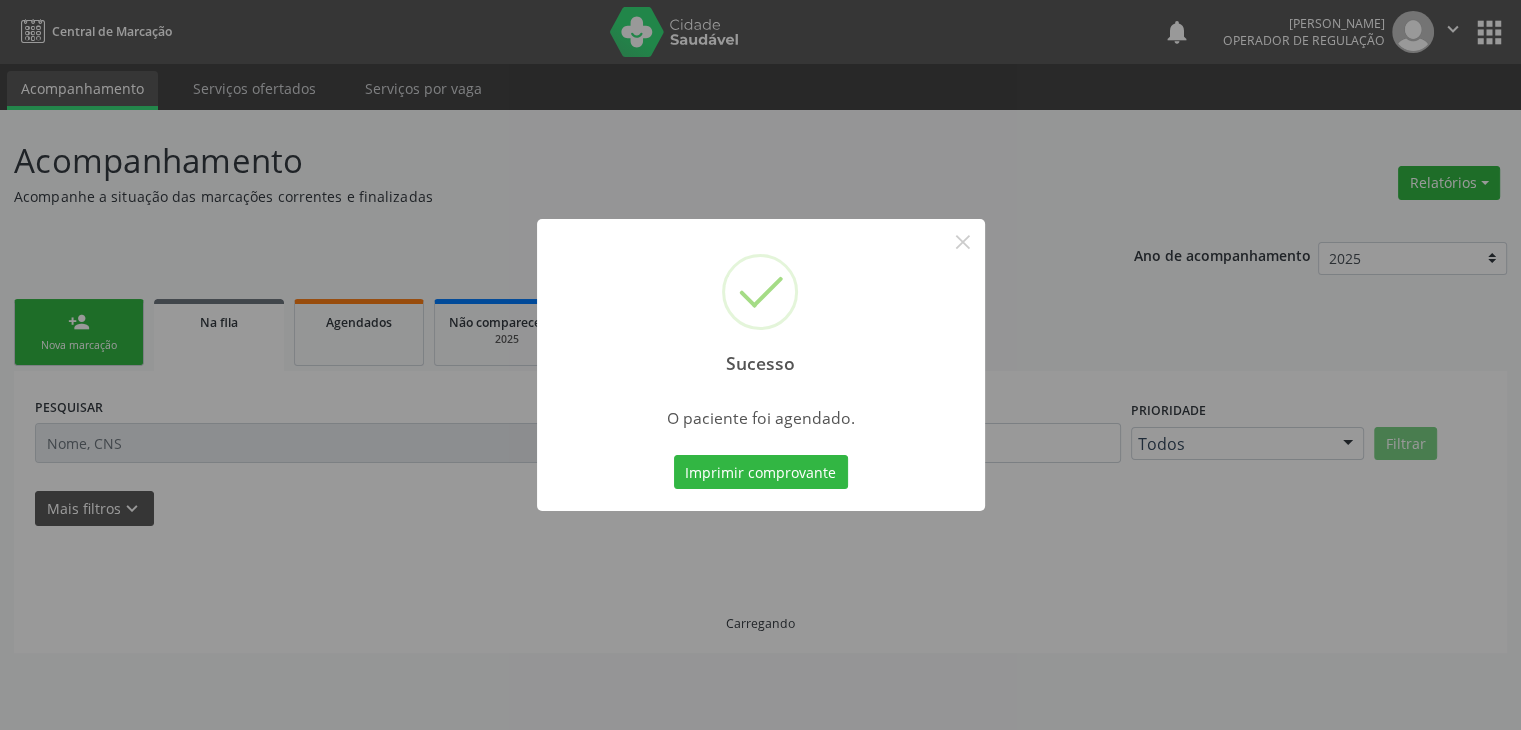scroll, scrollTop: 0, scrollLeft: 0, axis: both 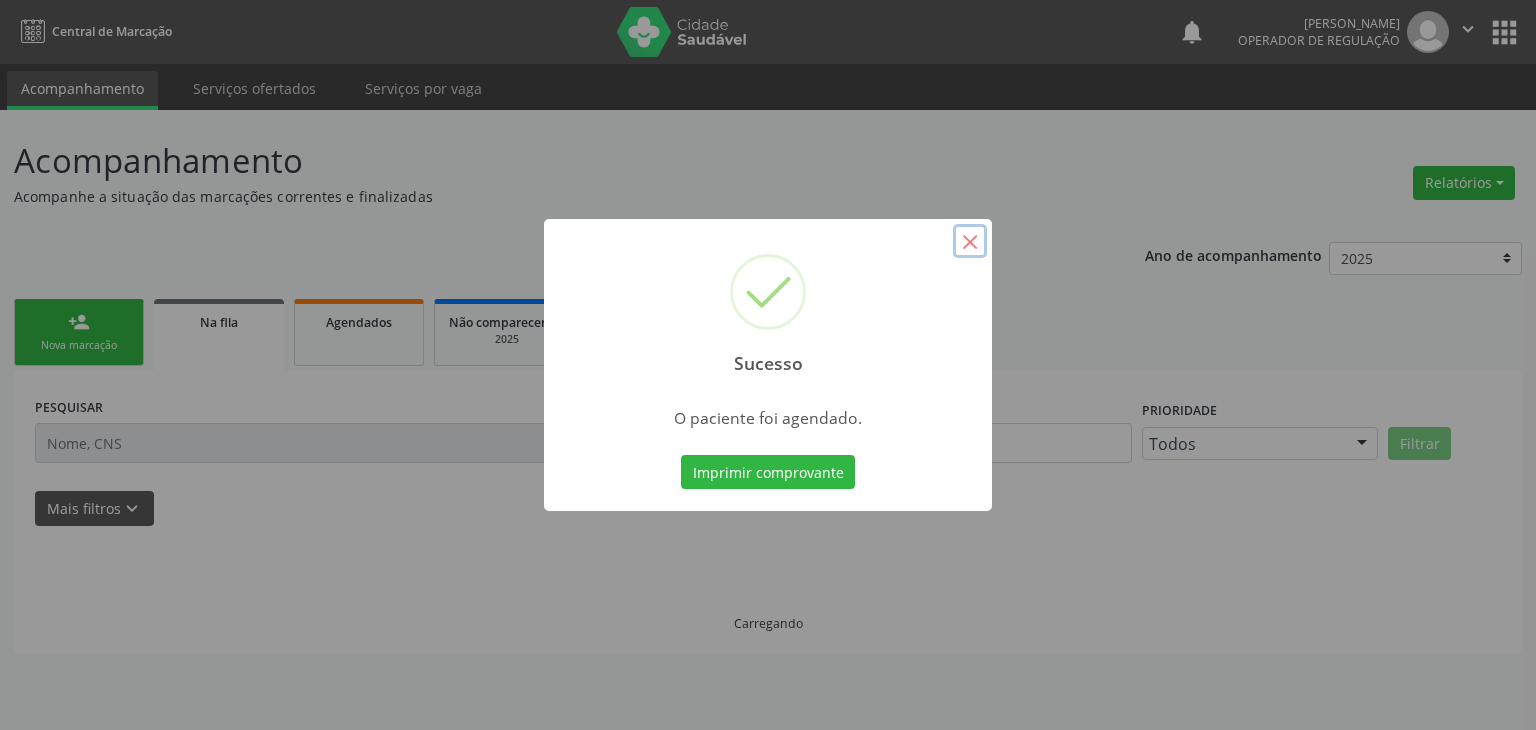 click on "×" at bounding box center (970, 241) 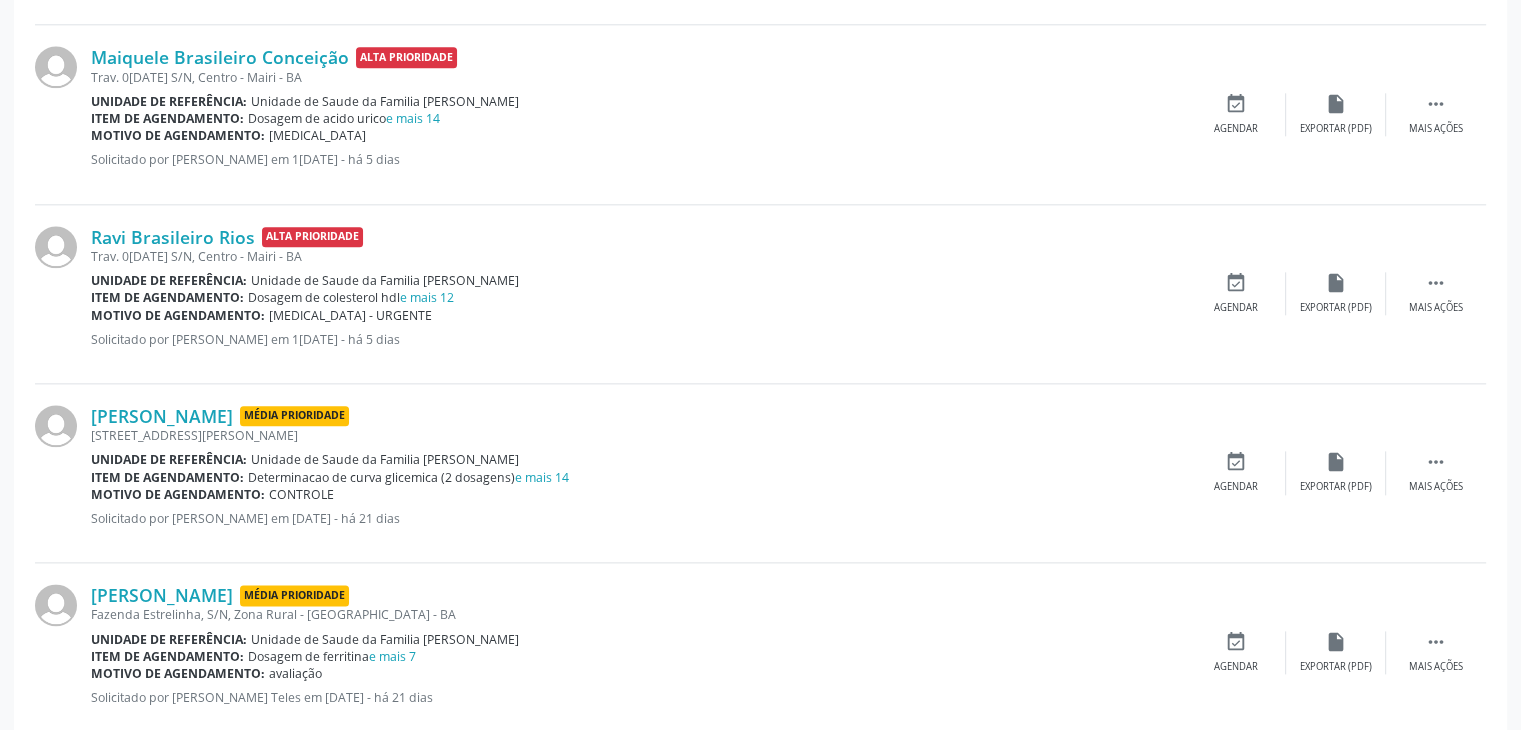 scroll, scrollTop: 2600, scrollLeft: 0, axis: vertical 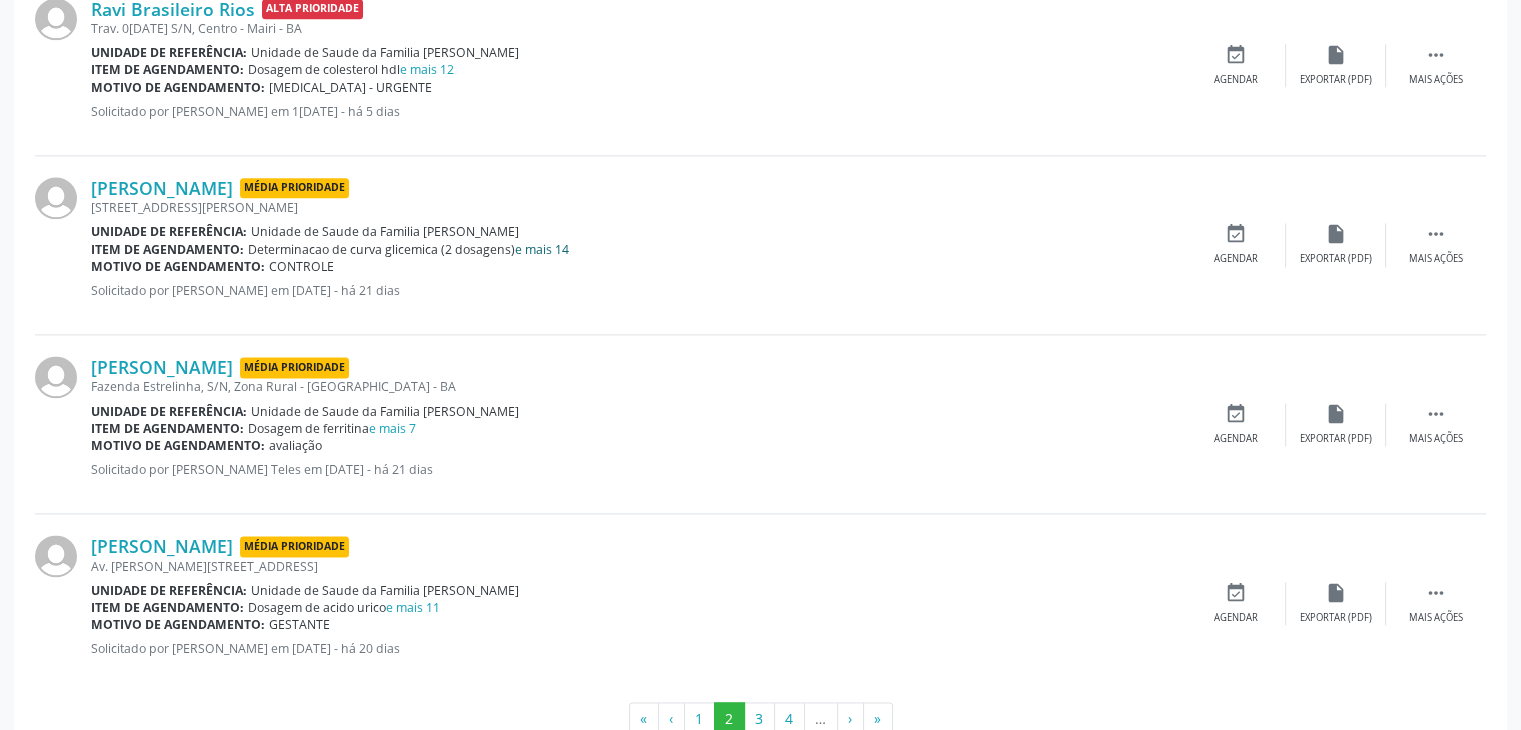 click on "e mais 14" at bounding box center [542, 249] 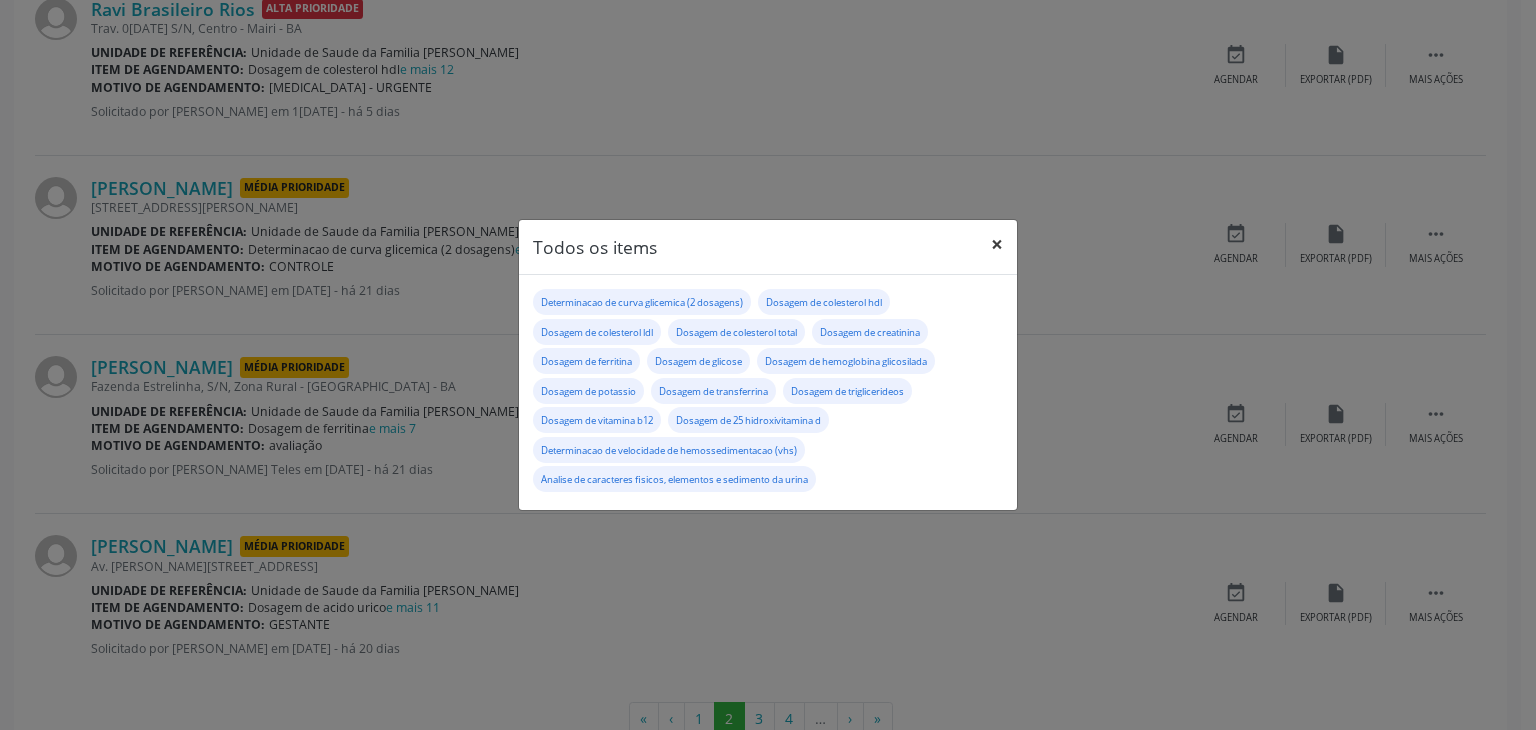 click on "×" at bounding box center (997, 244) 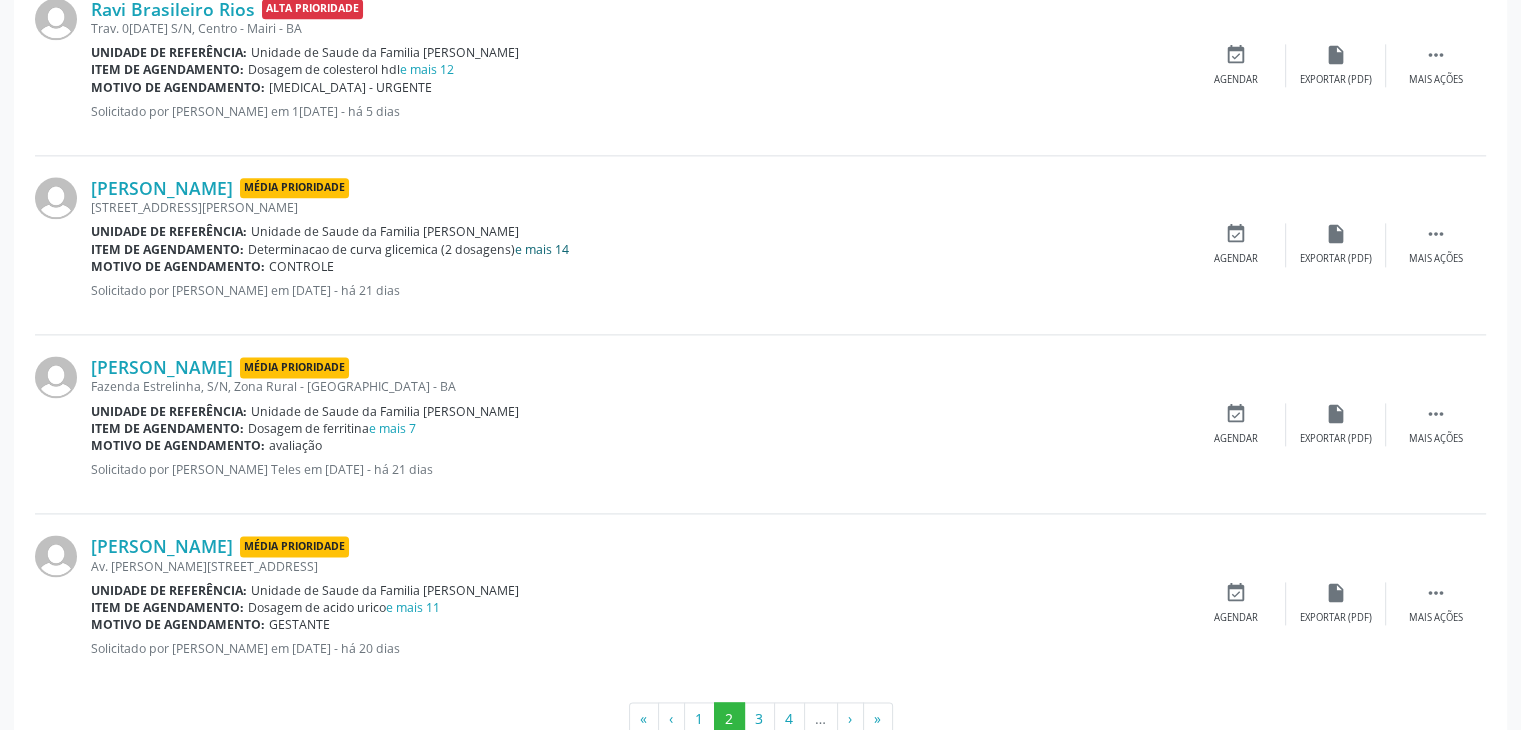 click on "e mais 14" at bounding box center (542, 249) 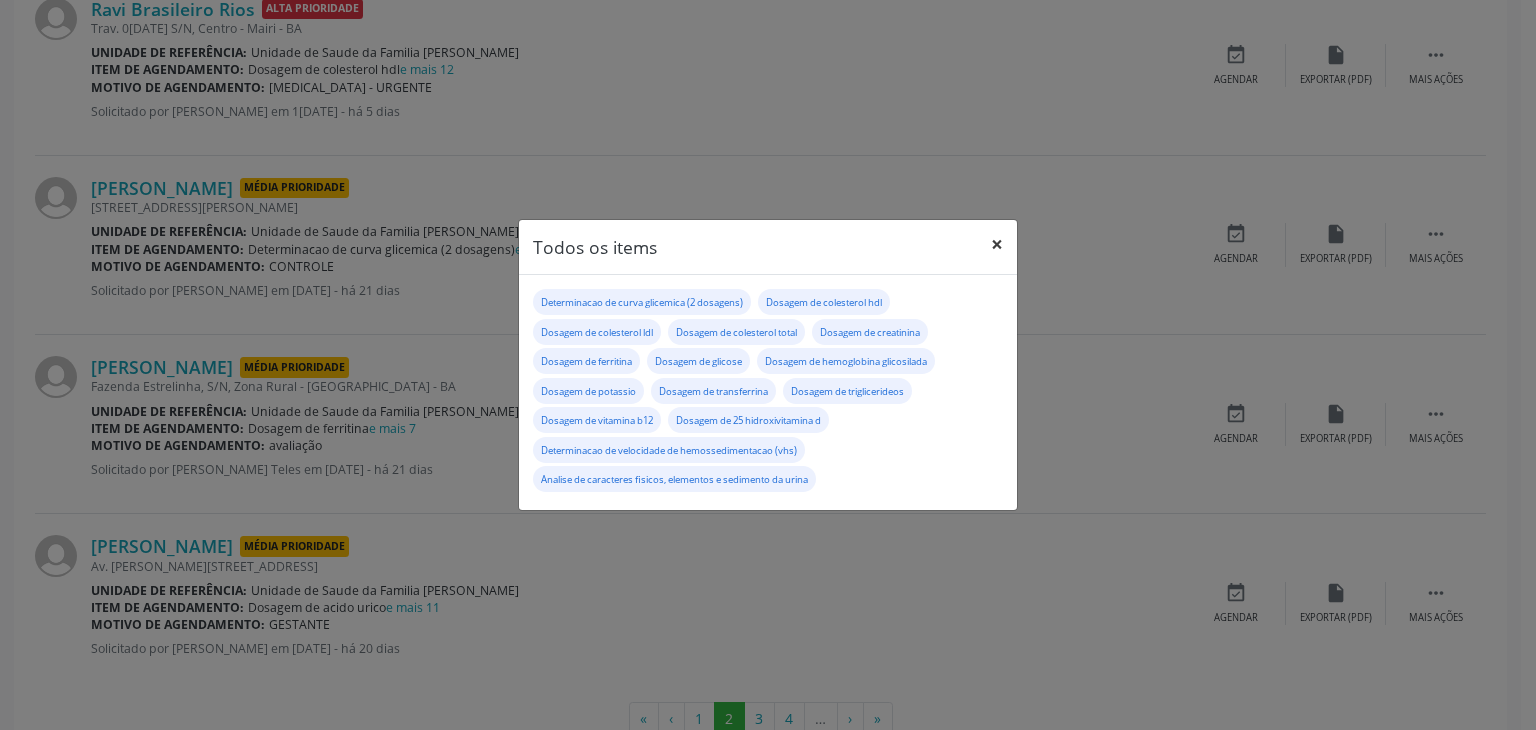 click on "×" at bounding box center (997, 244) 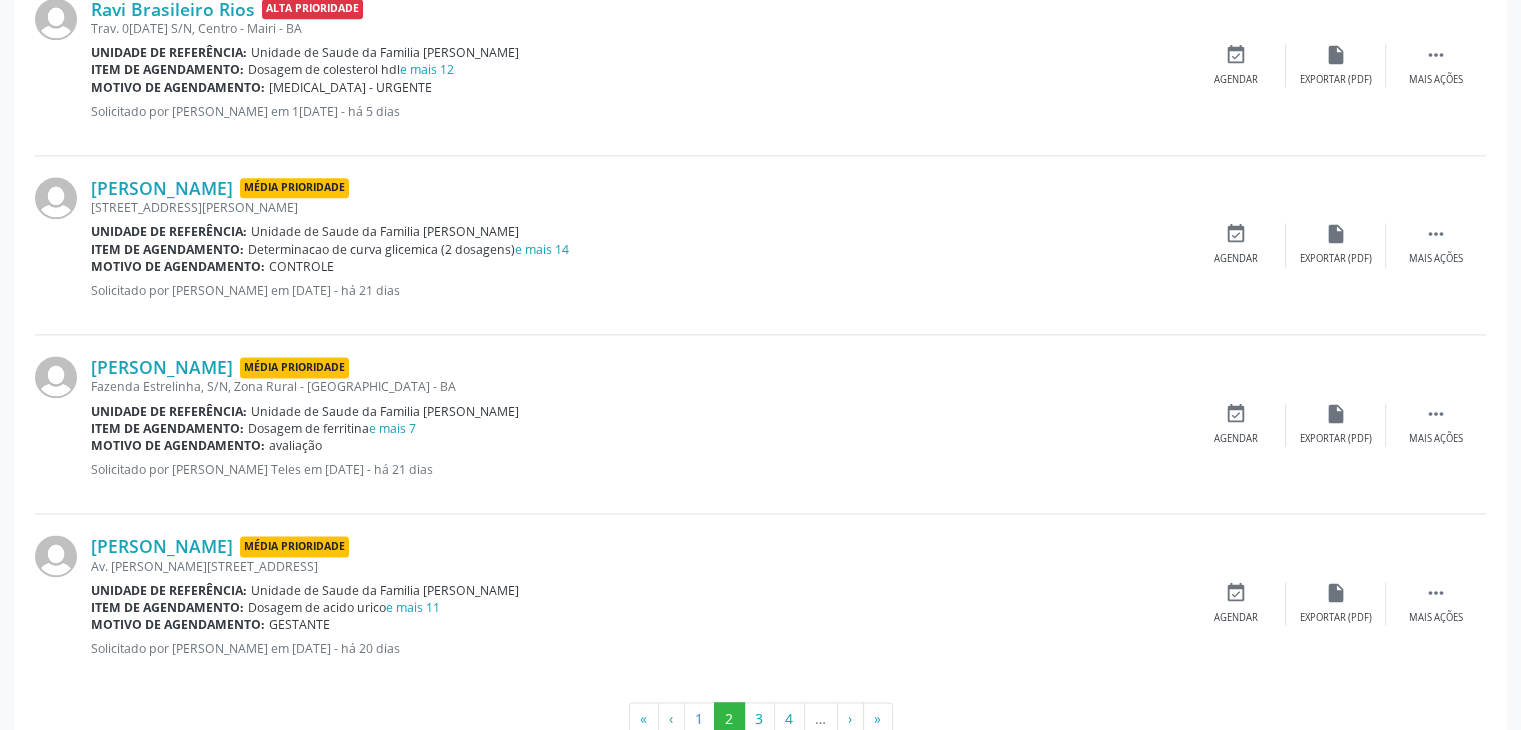 click on "[STREET_ADDRESS][PERSON_NAME]" at bounding box center (638, 207) 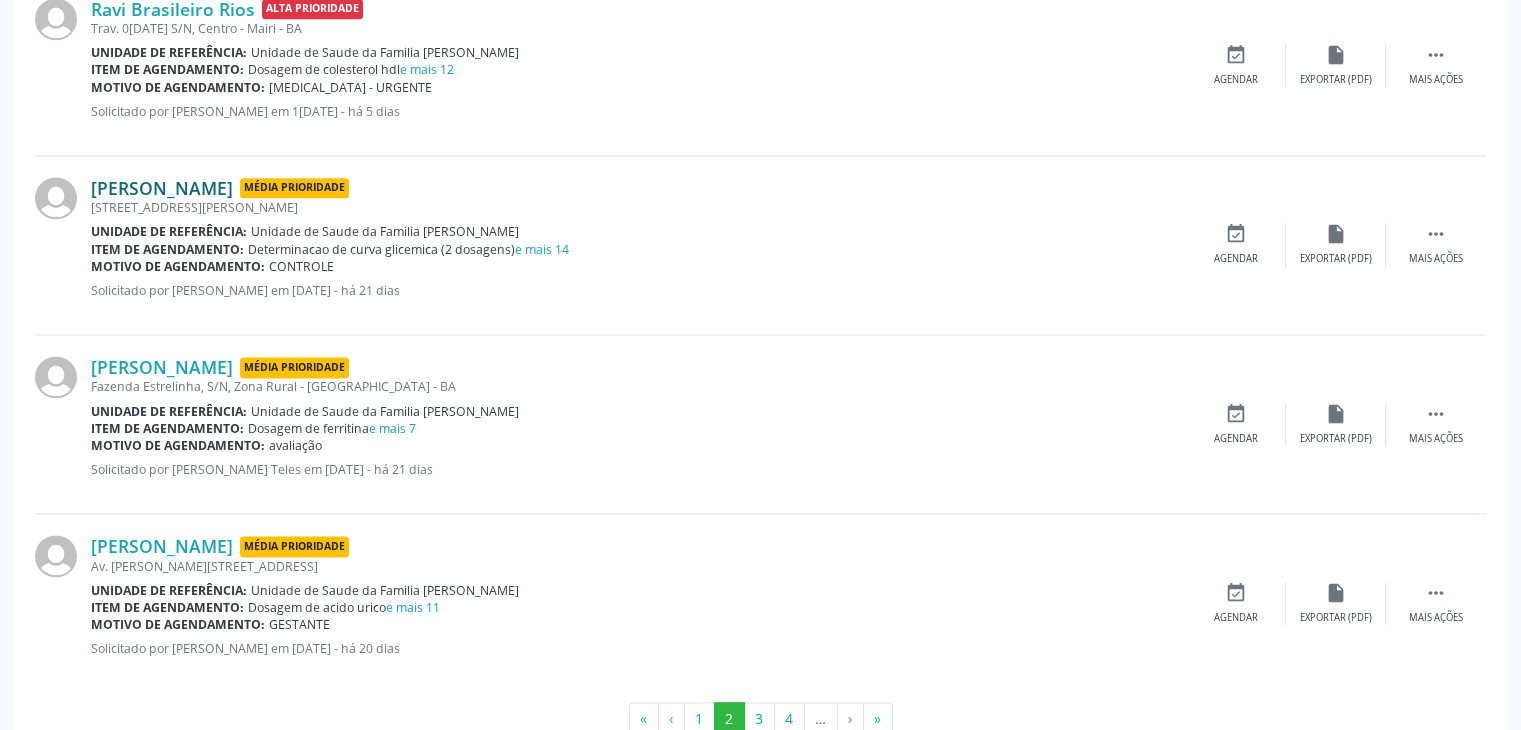 click on "[PERSON_NAME]" at bounding box center (162, 188) 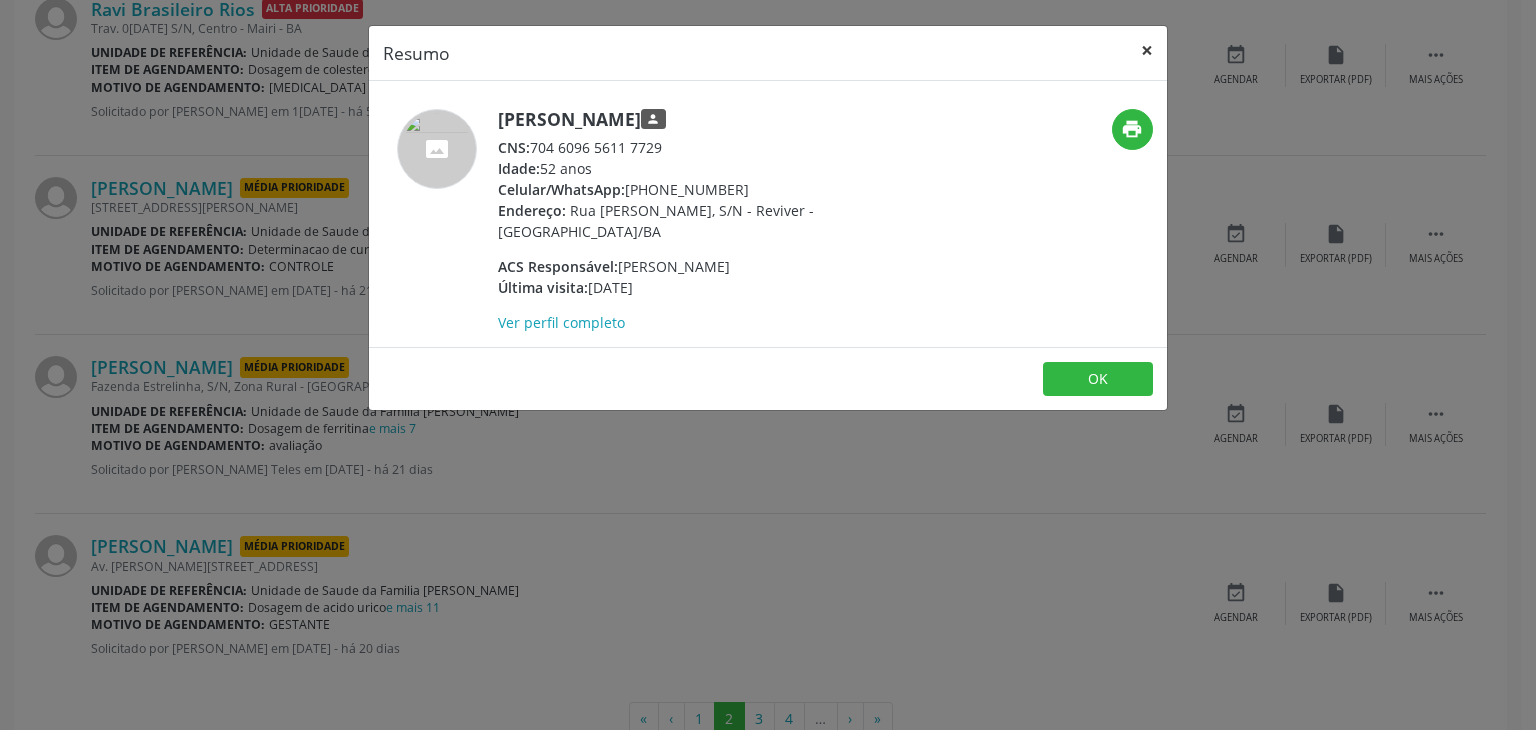 click on "×" at bounding box center [1147, 50] 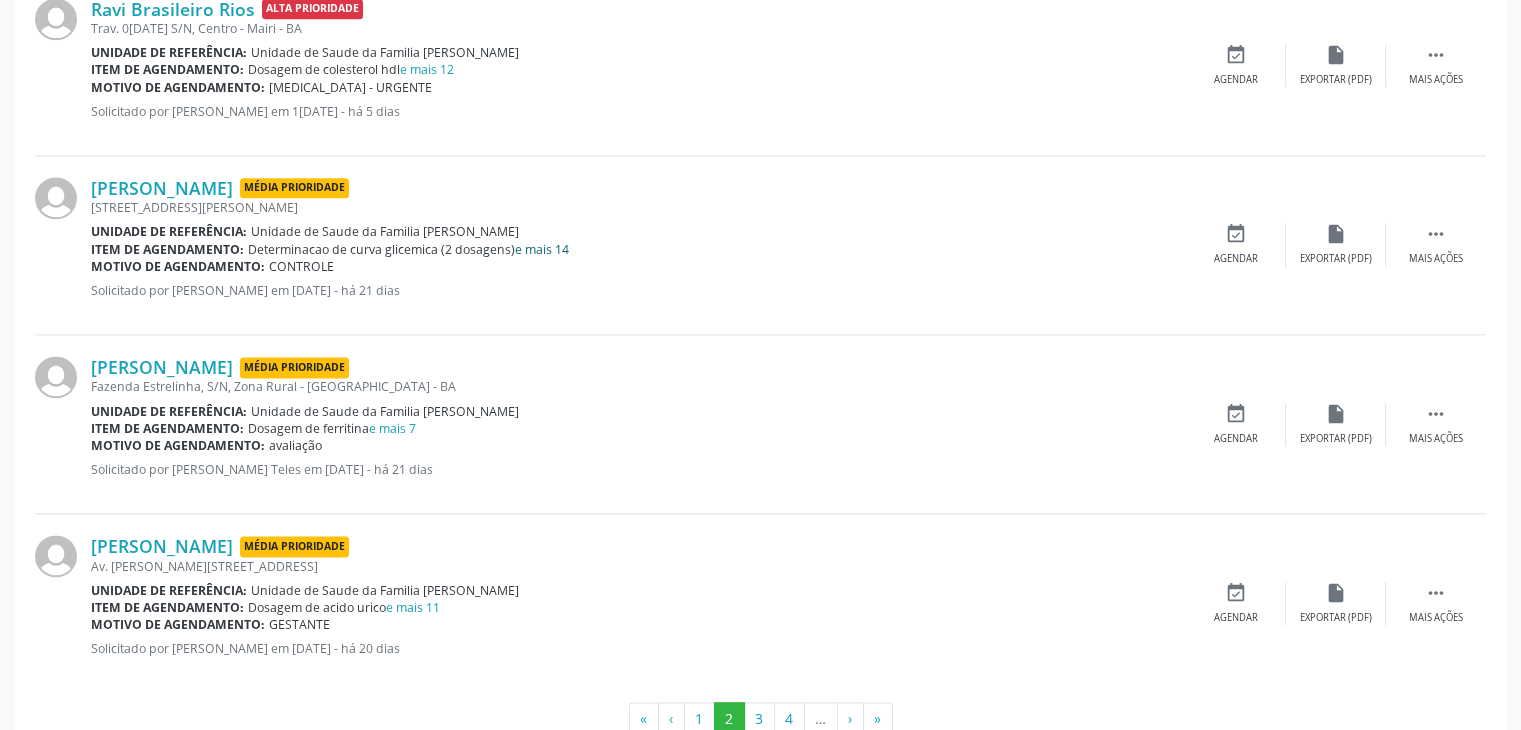 click on "e mais 14" at bounding box center (542, 249) 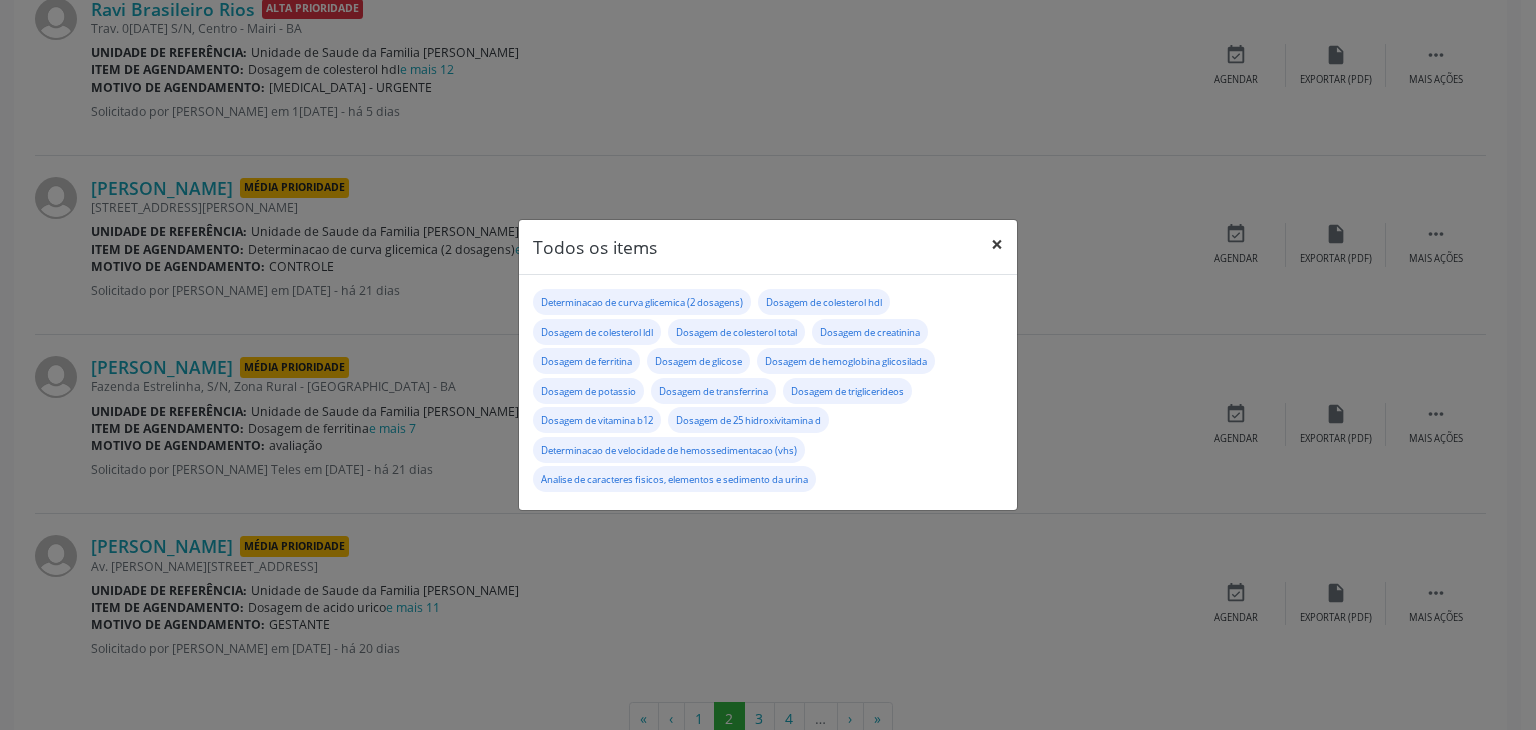 click on "×" at bounding box center [997, 244] 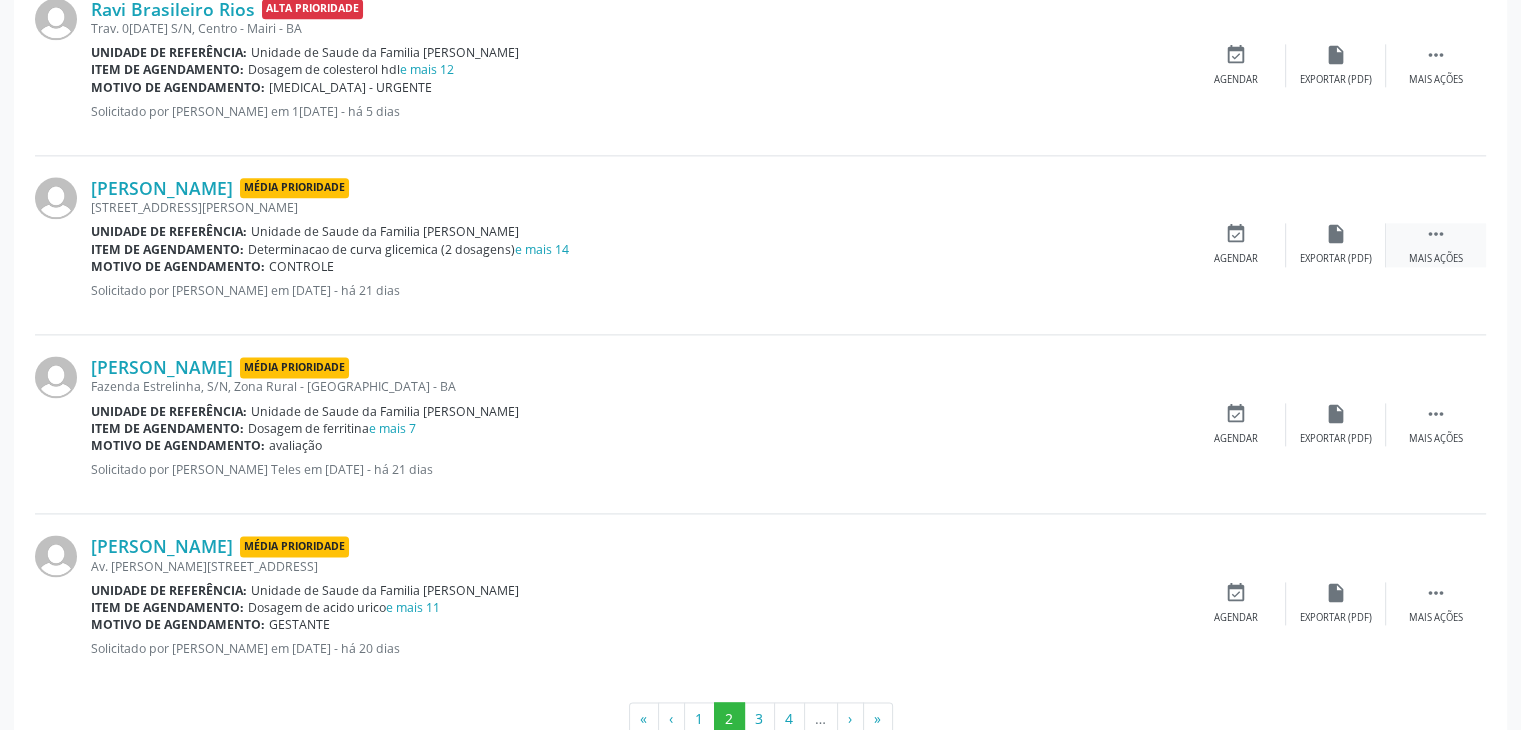 click on "Mais ações" at bounding box center [1436, 259] 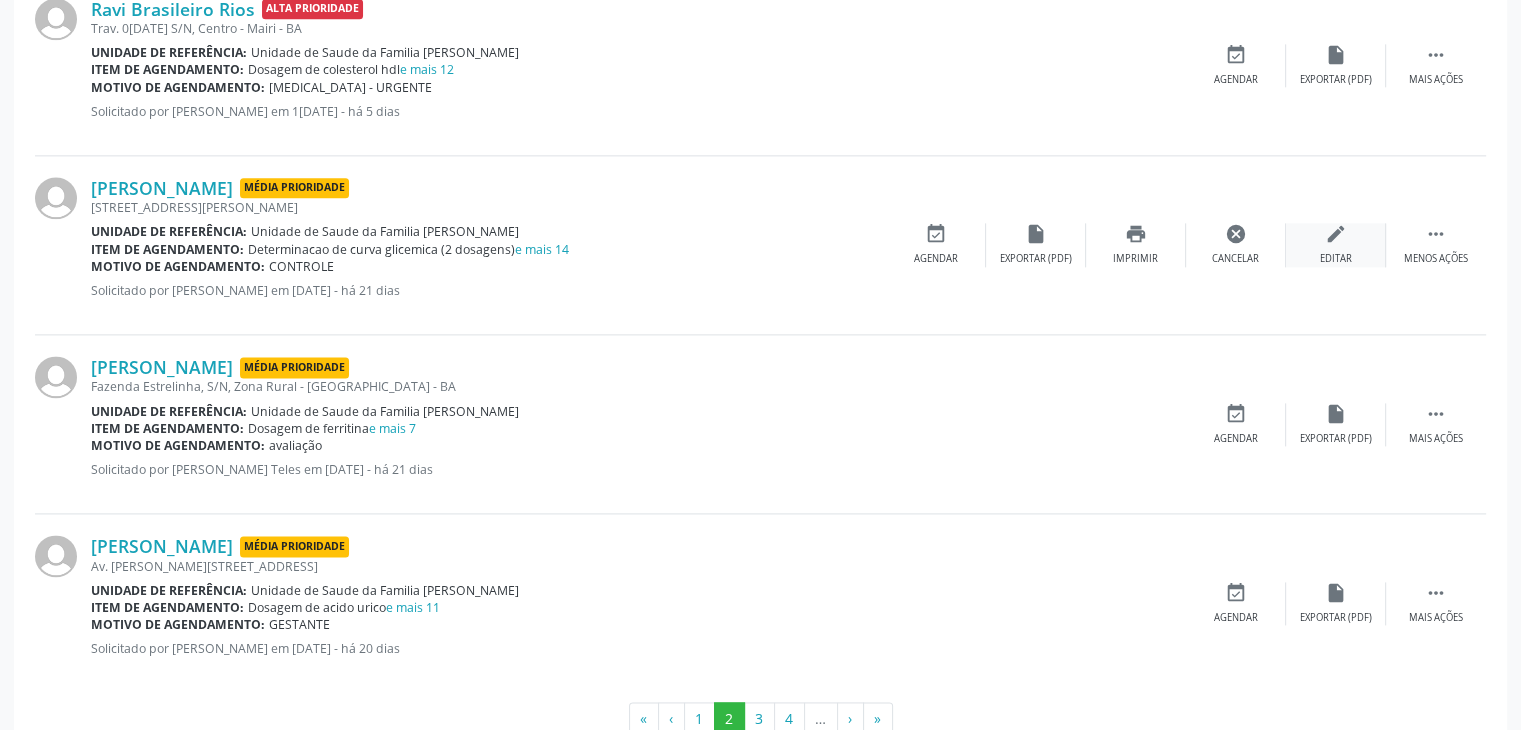 click on "Editar" at bounding box center [1336, 259] 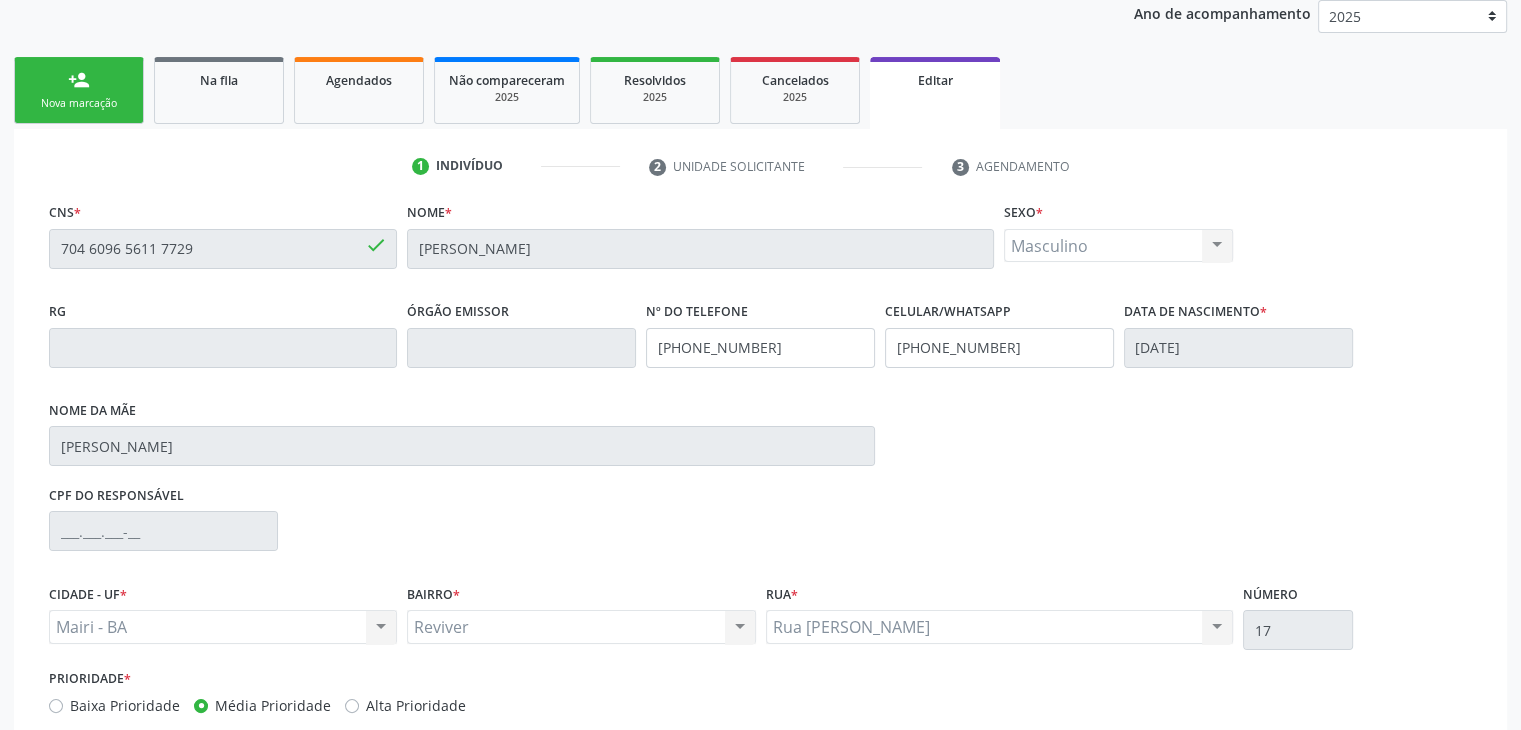 scroll, scrollTop: 365, scrollLeft: 0, axis: vertical 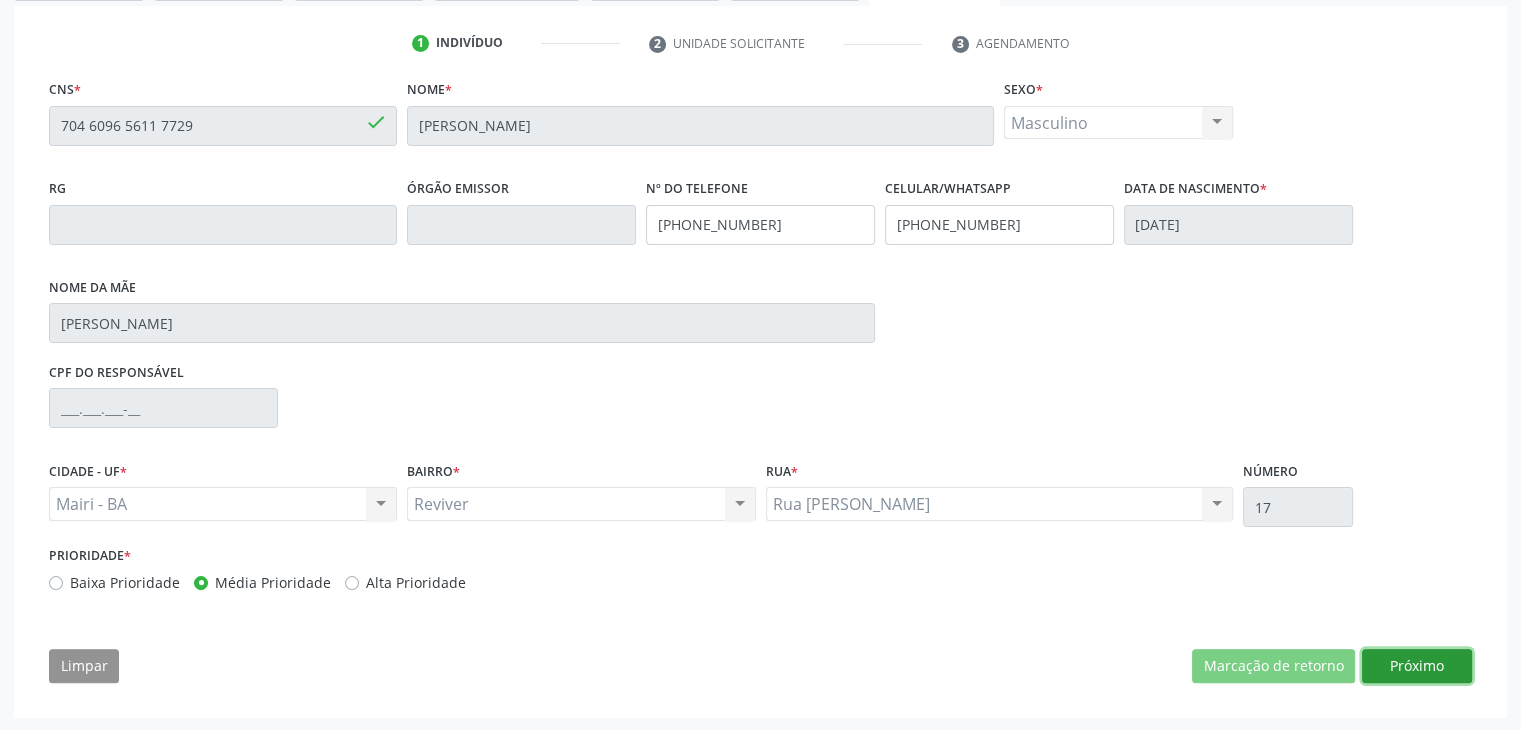 click on "Próximo" at bounding box center (1417, 666) 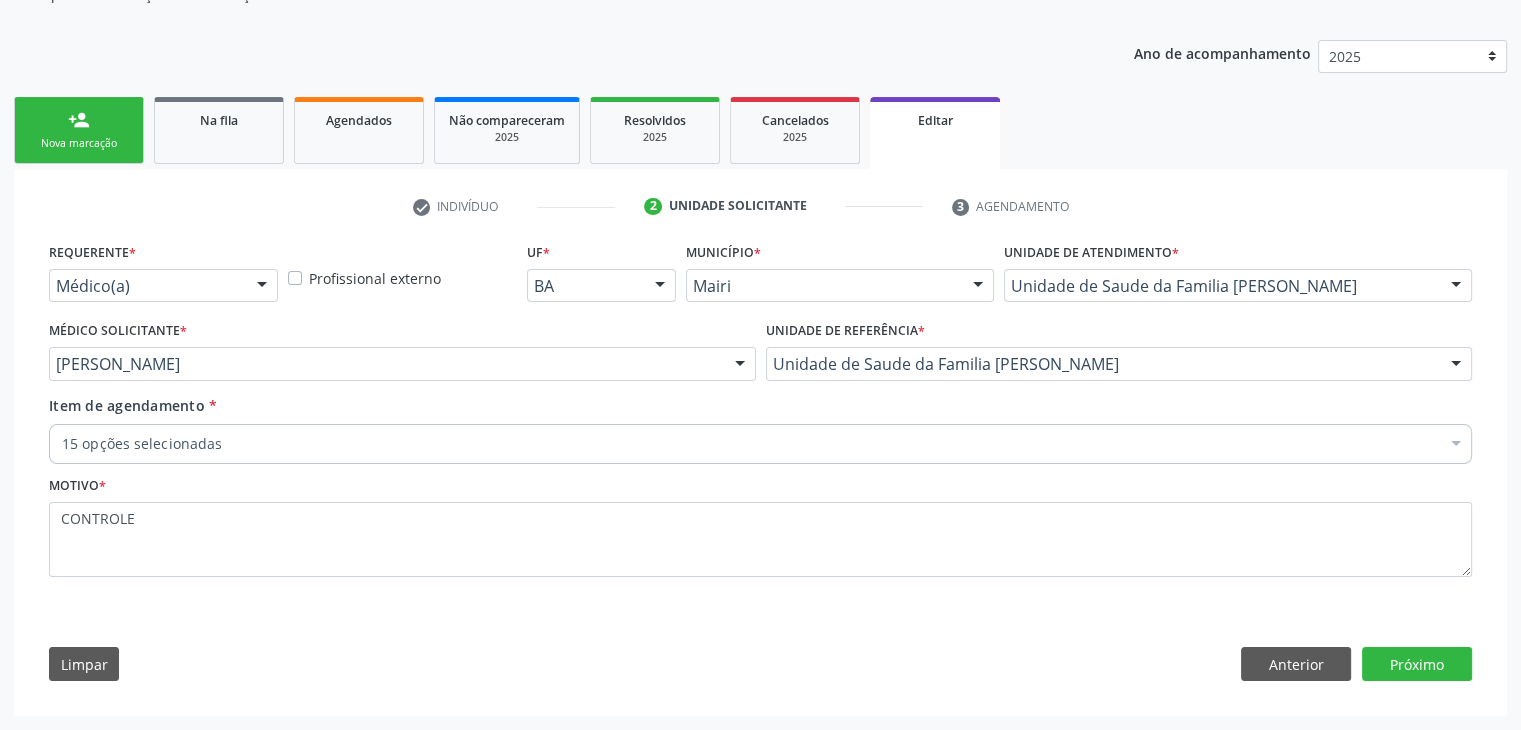 scroll, scrollTop: 200, scrollLeft: 0, axis: vertical 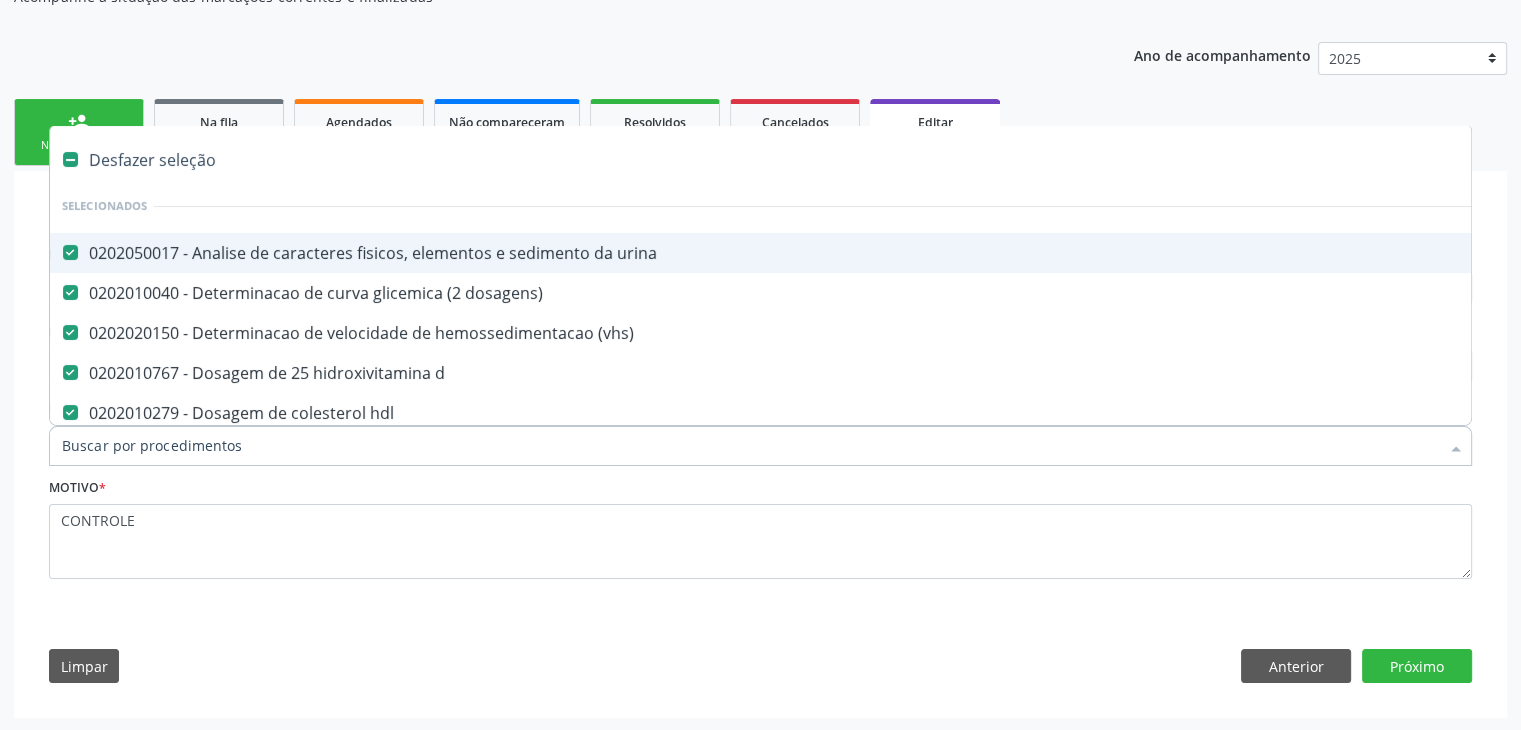 click on "Desfazer seleção" at bounding box center (831, 160) 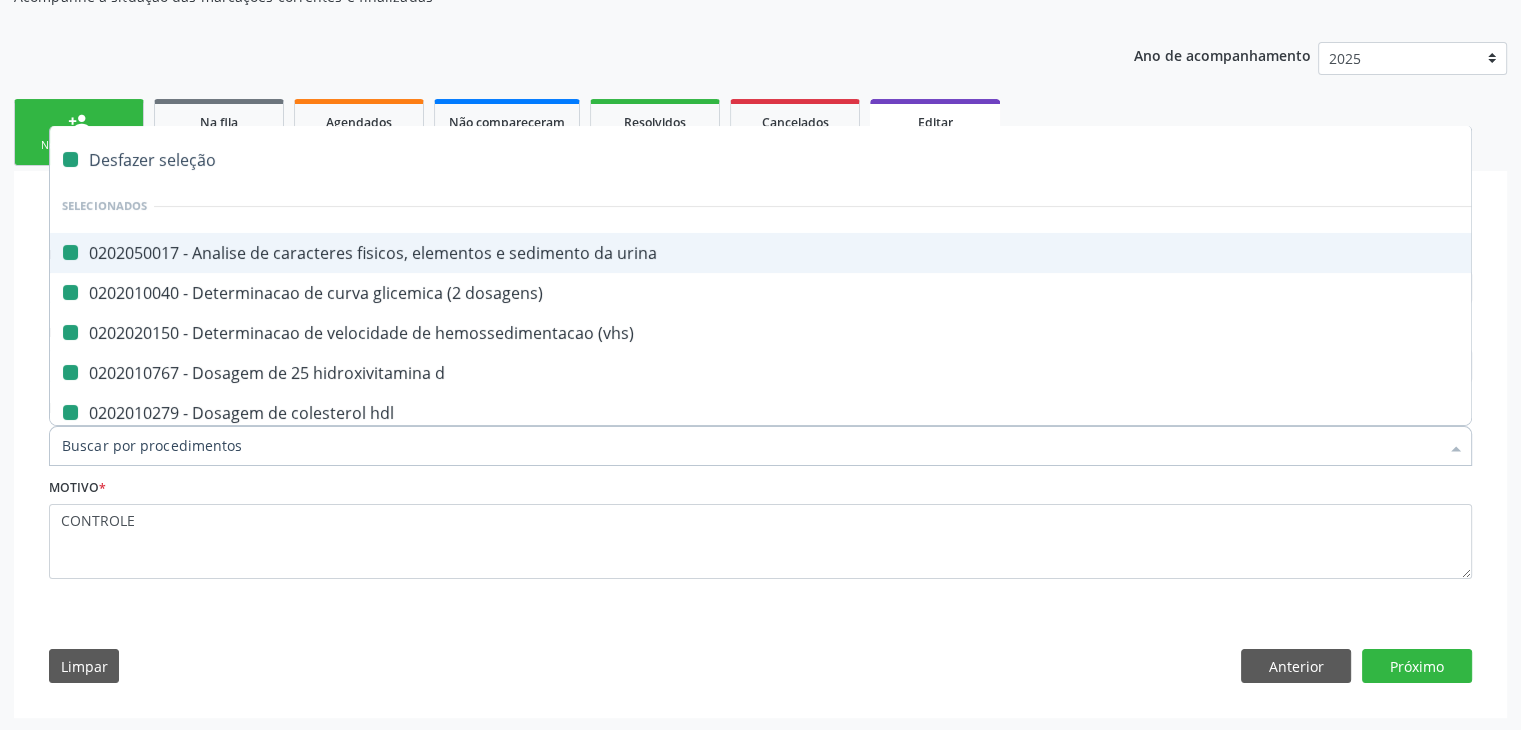 checkbox on "false" 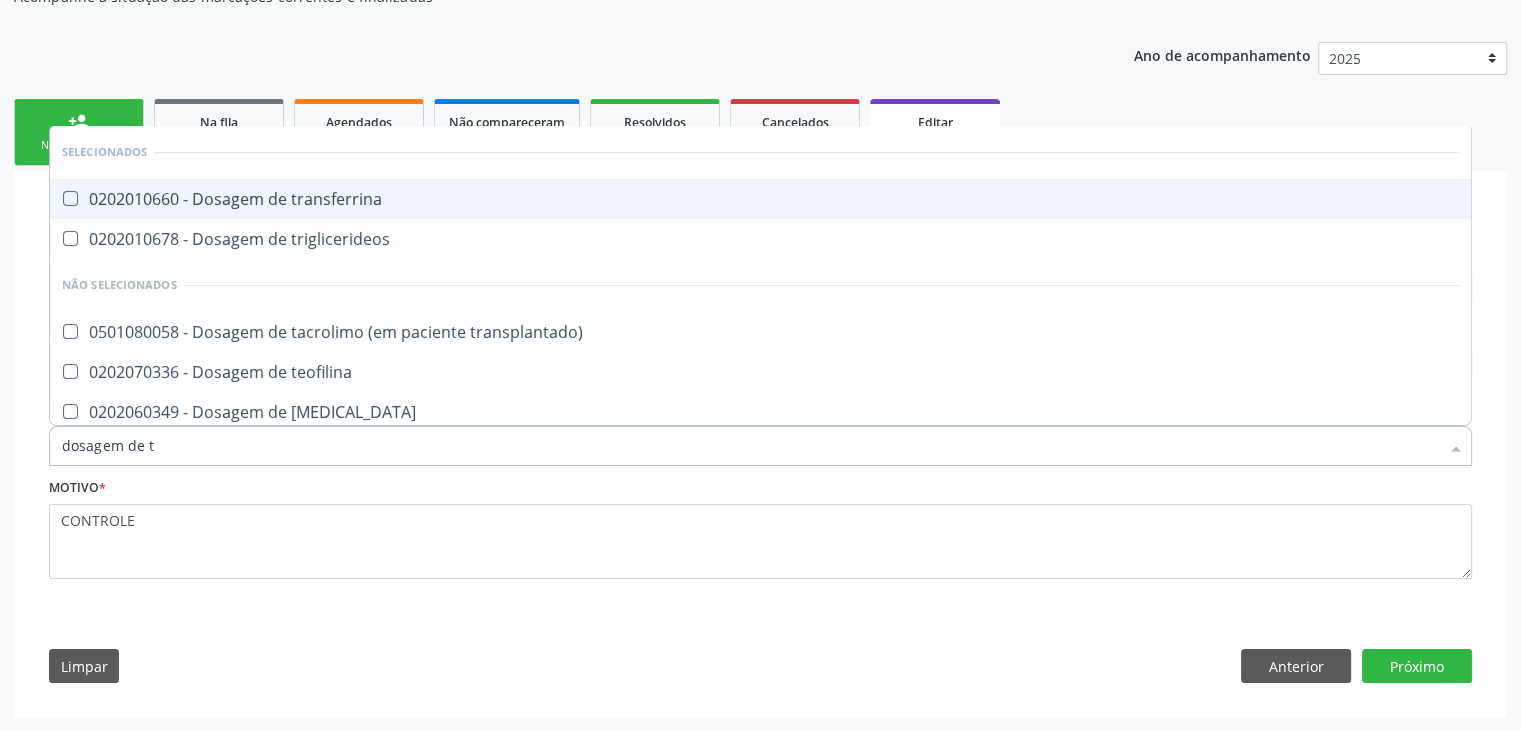 type on "dosagem de ts" 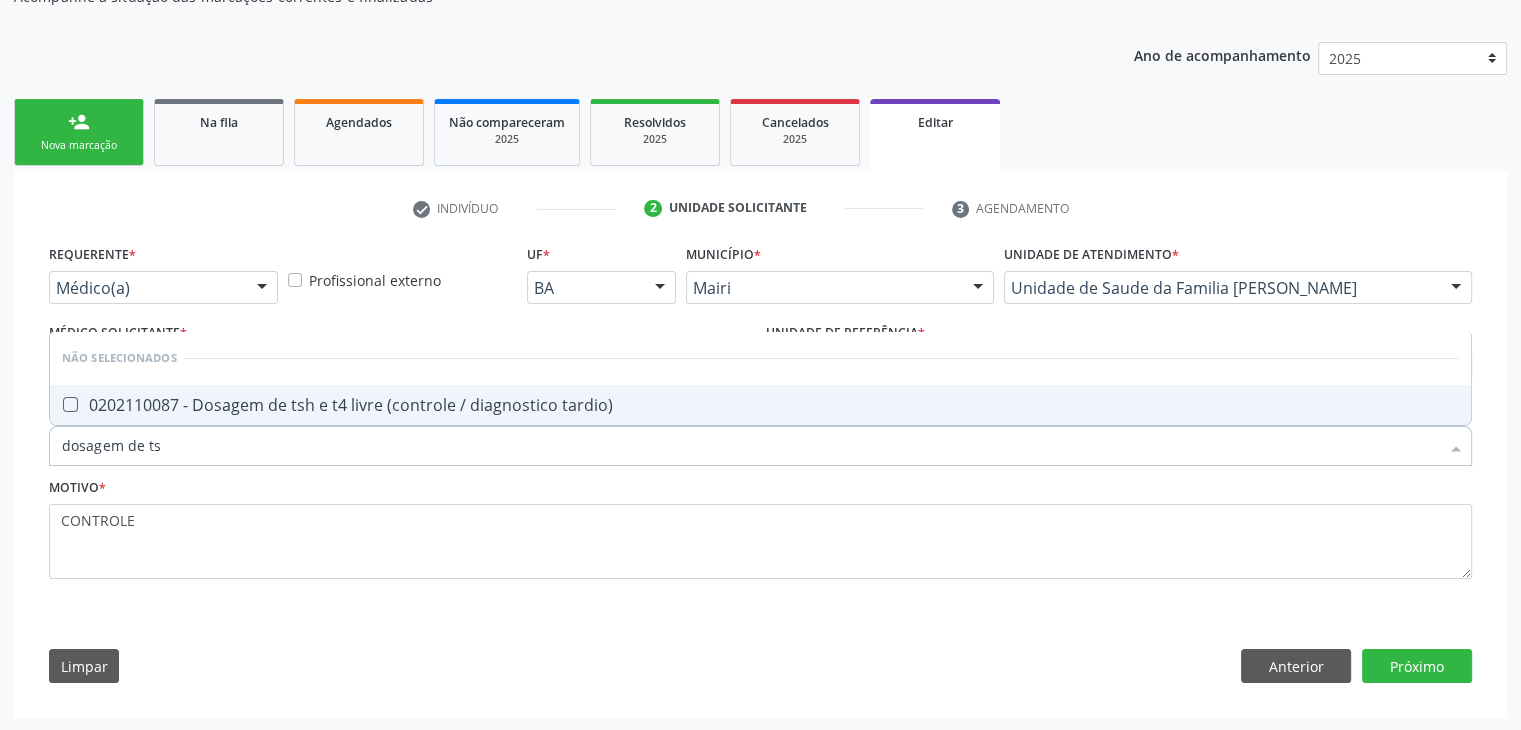 click on "0202110087 - Dosagem de tsh e t4 livre (controle / diagnostico tardio)" at bounding box center [760, 405] 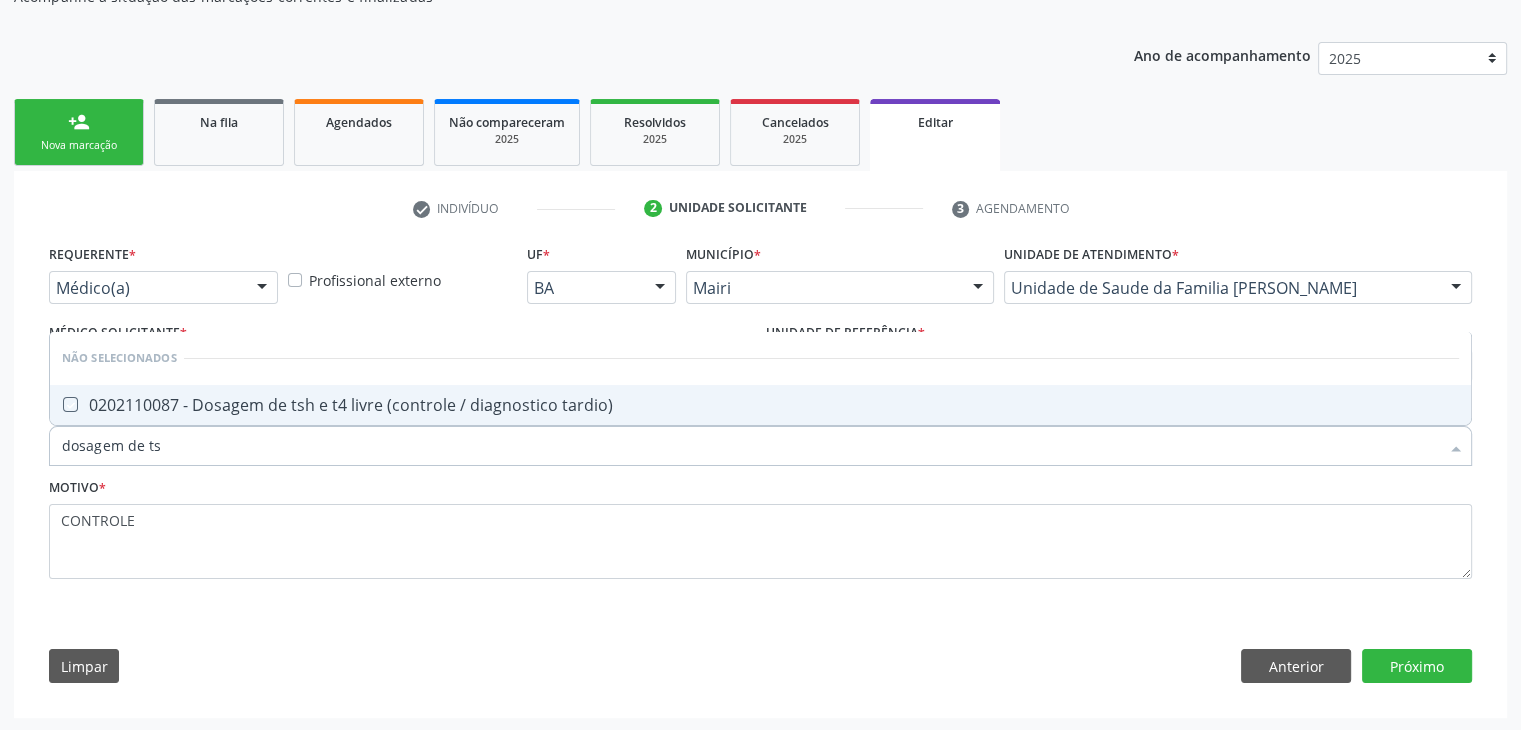 checkbox on "true" 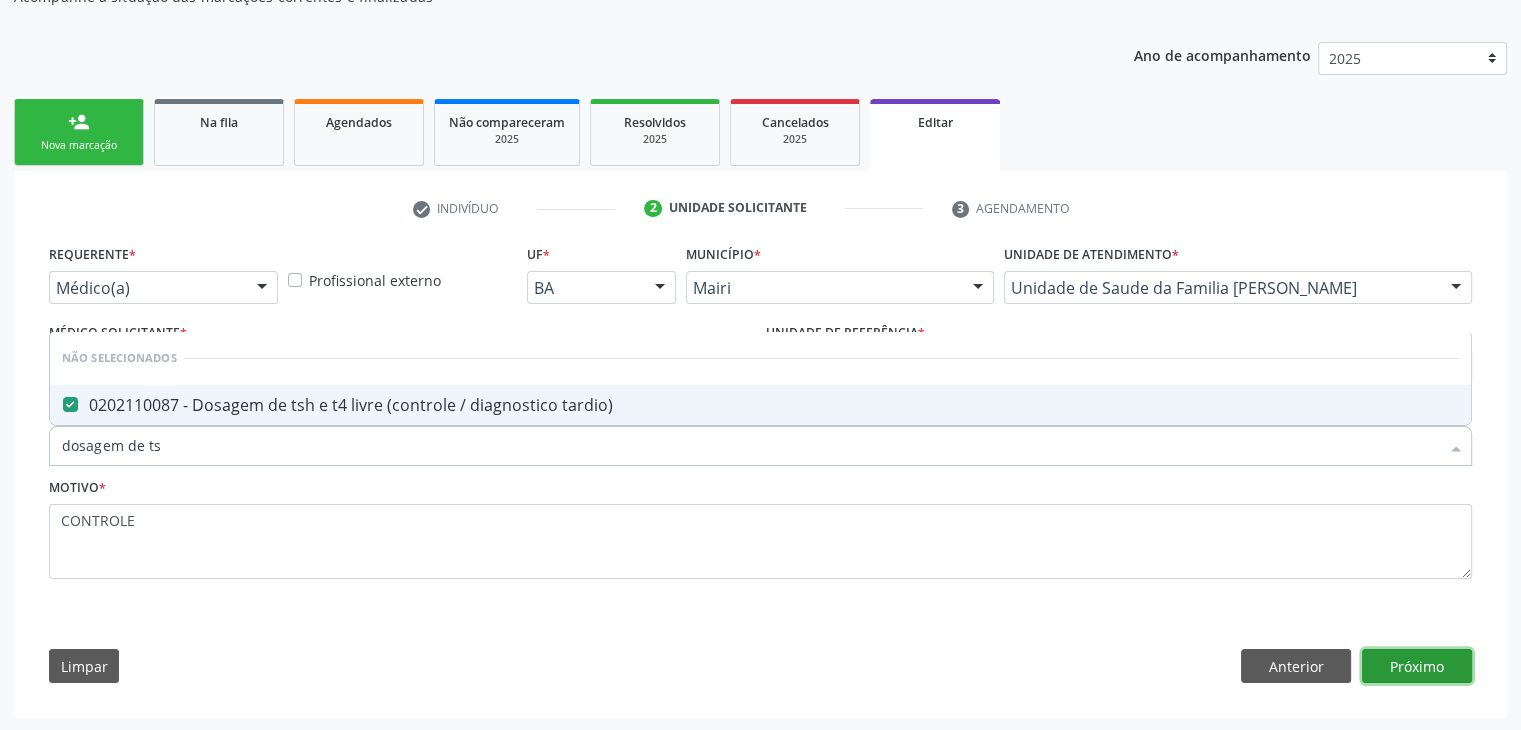 click on "Próximo" at bounding box center (1417, 666) 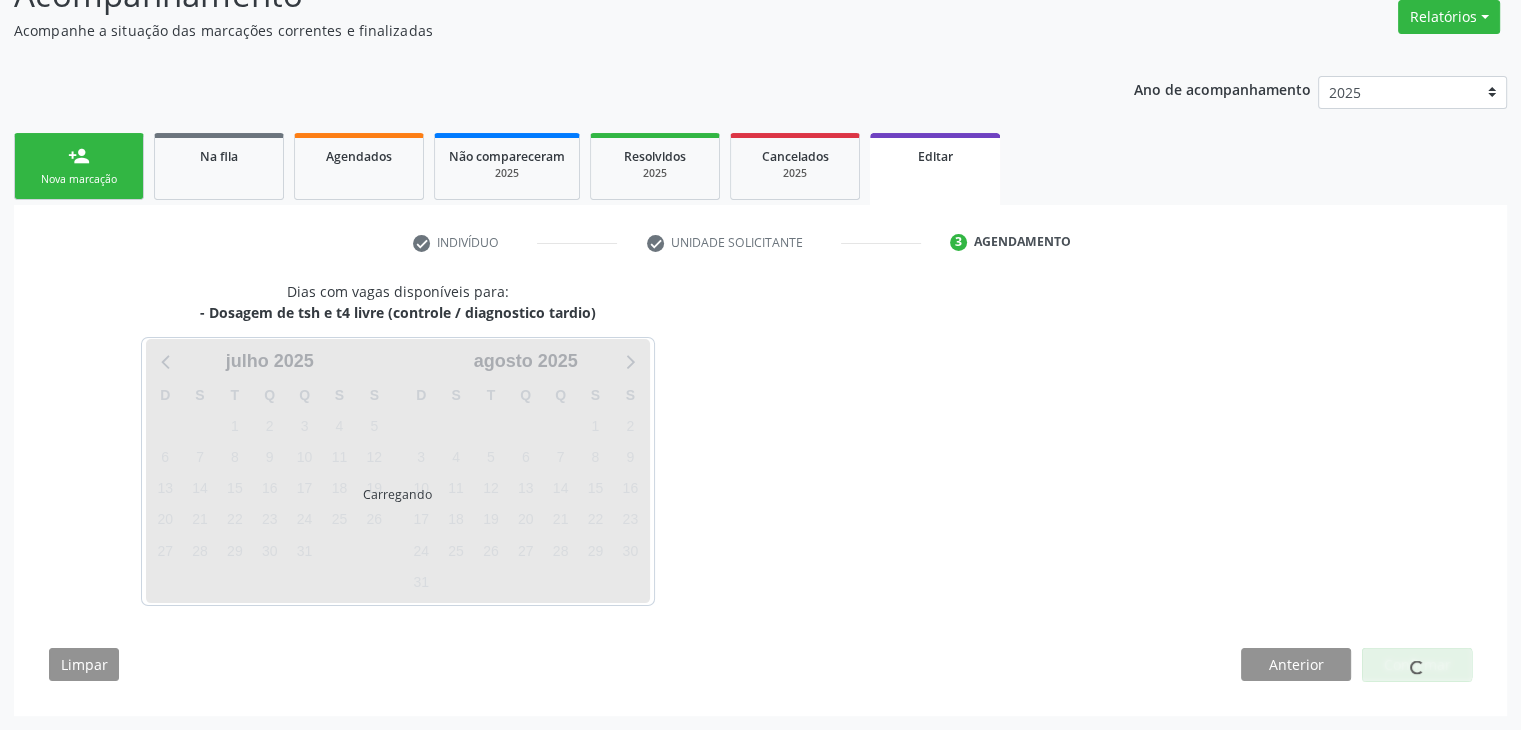 scroll, scrollTop: 165, scrollLeft: 0, axis: vertical 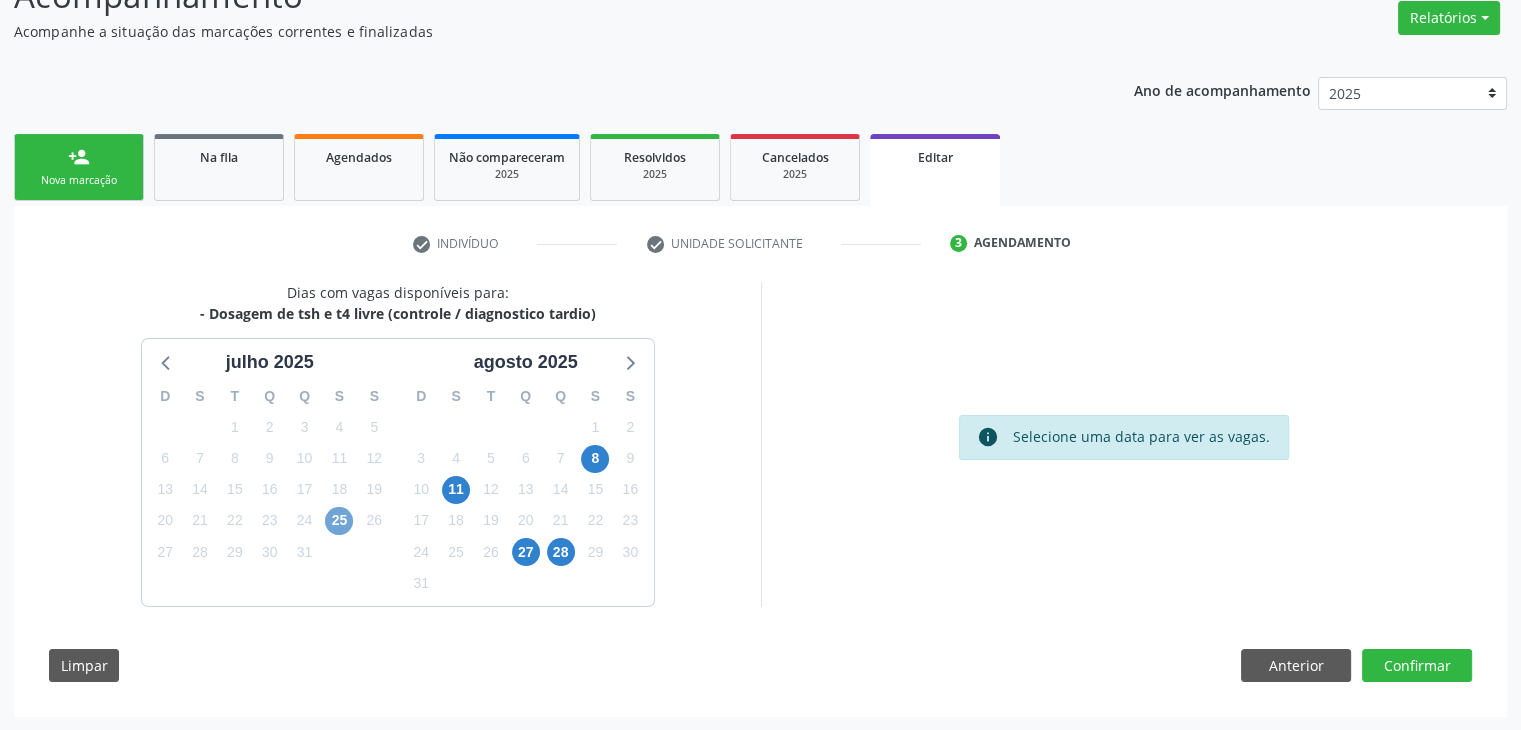 click on "25" at bounding box center [339, 521] 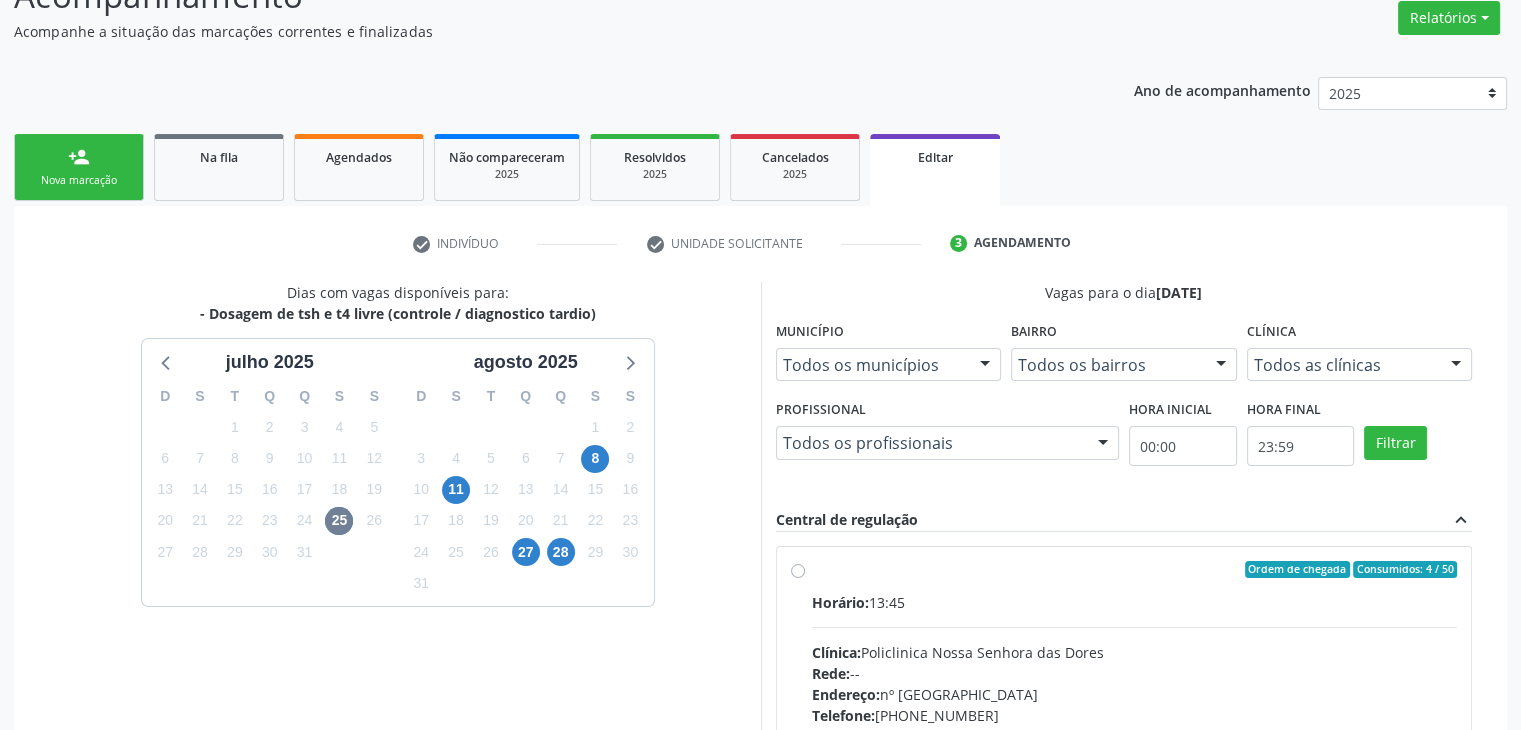 click on "Horário:   13:45
Clínica:  Policlinica [GEOGRAPHIC_DATA]
Rede:
--
Endereço:   [STREET_ADDRESS]
Telefone:   [PHONE_NUMBER]
Profissional:
--
Informações adicionais sobre o atendimento
Idade de atendimento:
Sem restrição
Gênero(s) atendido(s):
Sem restrição
Informações adicionais:
--" at bounding box center (1135, 729) 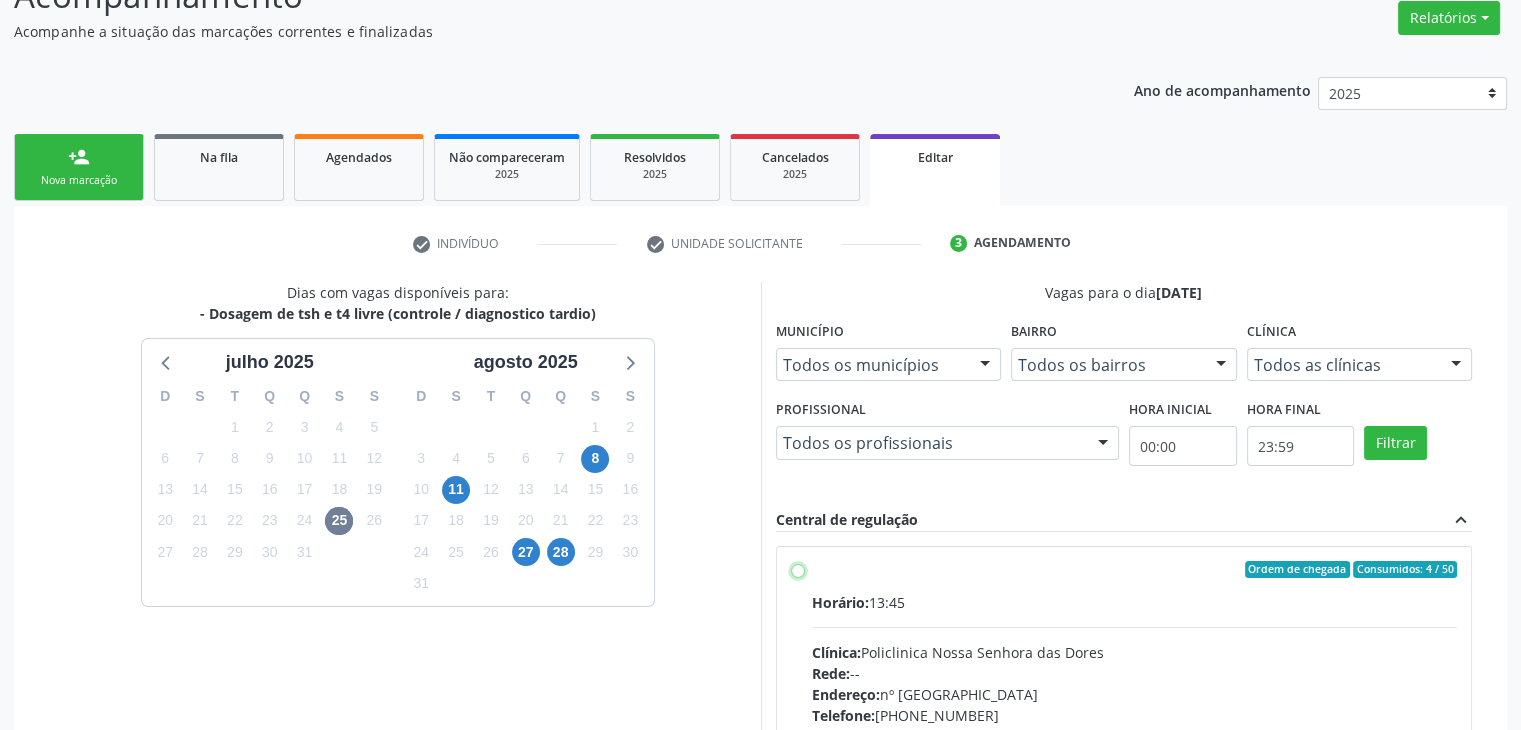 click on "Ordem de chegada
Consumidos: 4 / 50
Horário:   13:45
Clínica:  Policlinica [GEOGRAPHIC_DATA]
Rede:
--
Endereço:   [STREET_ADDRESS]
Telefone:   [PHONE_NUMBER]
Profissional:
--
Informações adicionais sobre o atendimento
Idade de atendimento:
Sem restrição
Gênero(s) atendido(s):
Sem restrição
Informações adicionais:
--" at bounding box center (798, 570) 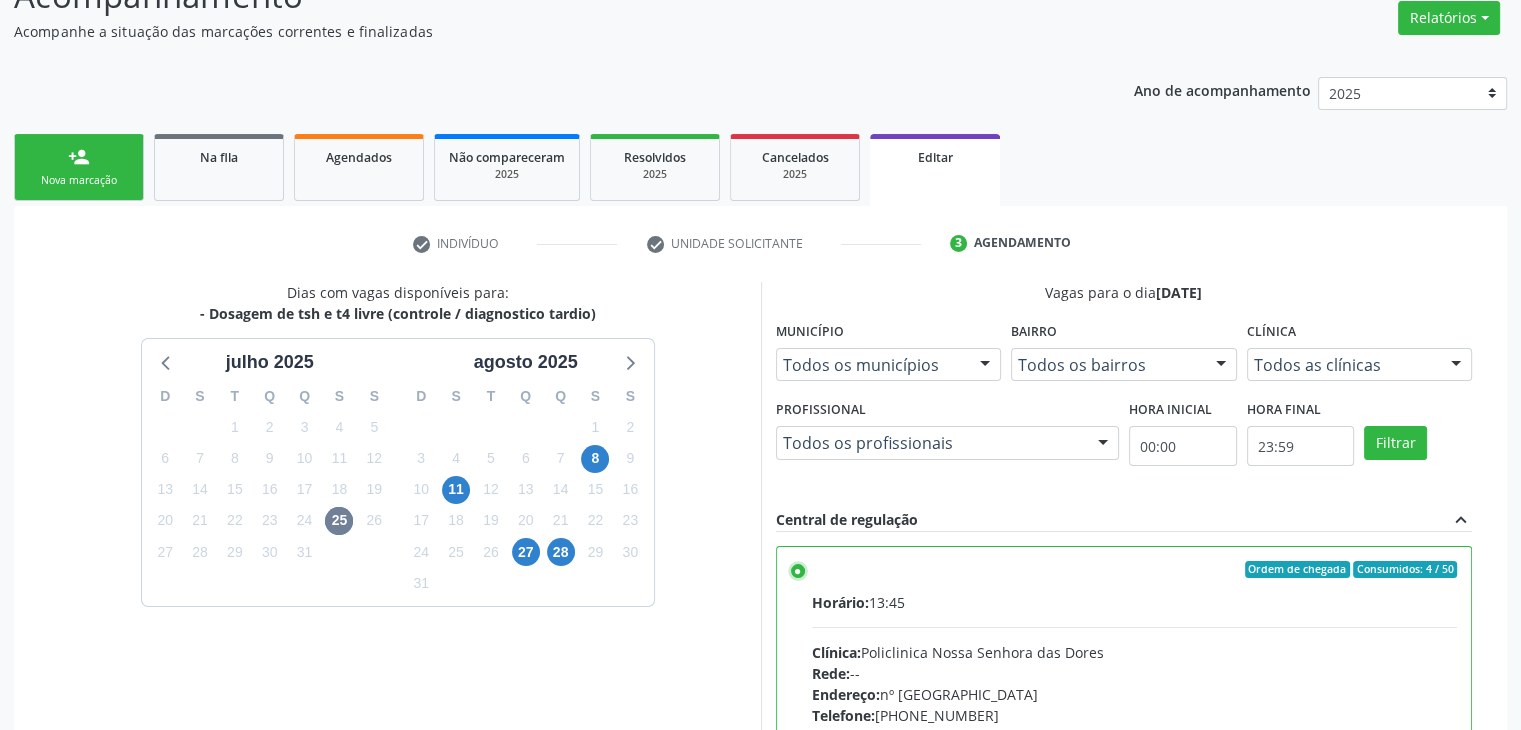 scroll, scrollTop: 490, scrollLeft: 0, axis: vertical 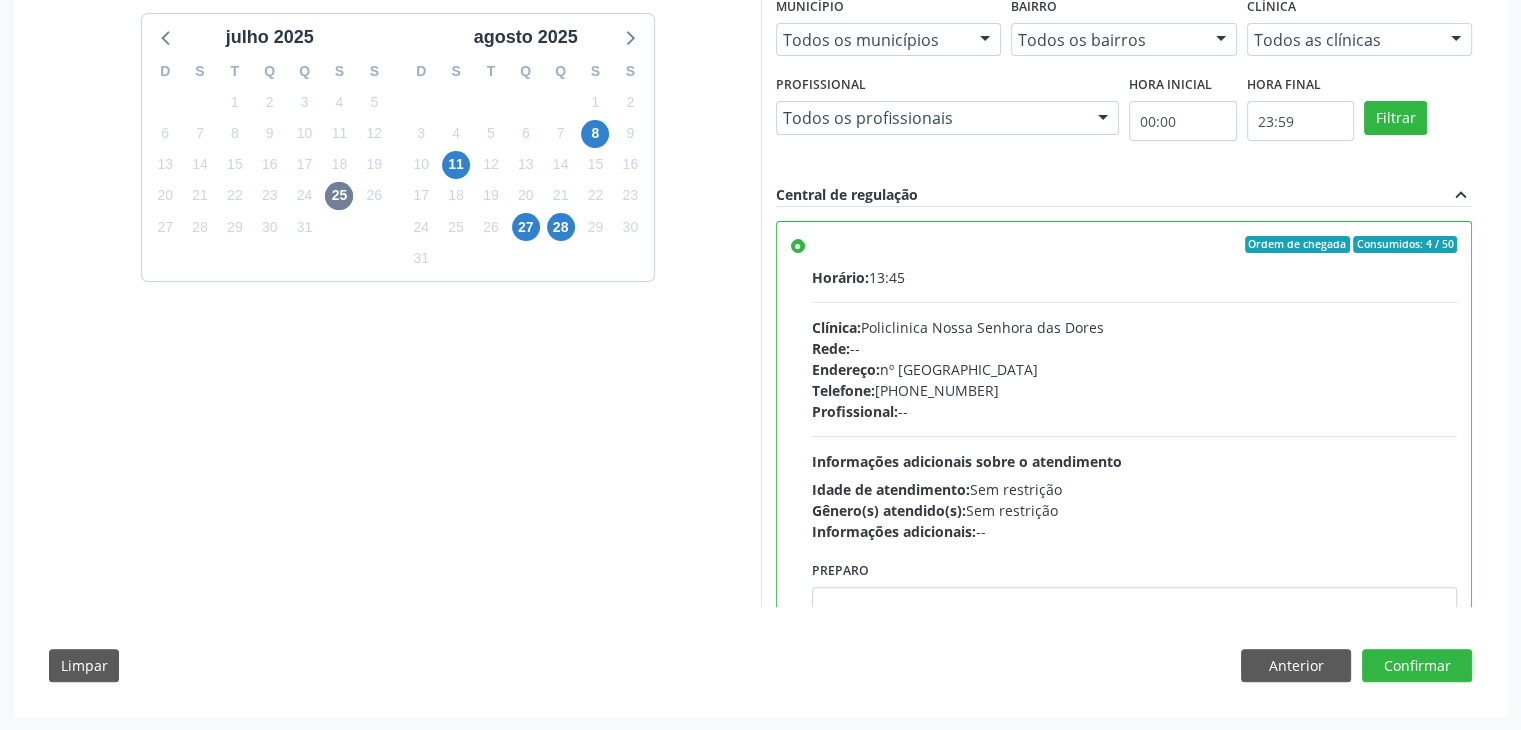 click on "Dias com vagas disponíveis para:
- Dosagem de tsh e t4 livre (controle / diagnostico tardio)
[DATE] D S T Q Q S S 29 30 1 2 3 4 5 6 7 8 9 10 11 12 13 14 15 16 17 18 19 20 21 22 23 24 25 26 27 28 29 30 31 1 2 3 4 5 6 7 8 [DATE] D S T Q Q S S 27 28 29 30 31 1 2 3 4 5 6 7 8 9 10 11 12 13 14 15 16 17 18 19 20 21 22 23 24 25 26 27 28 29 30 31 1 2 3 4 5 6
Vagas para o dia
[DATE]
Município
Todos os municípios         Todos os municípios   [GEOGRAPHIC_DATA] resultado encontrado para: "   "
Não há nenhuma opção para ser exibida.
Bairro
Todos os bairros         Todos os bairros   [GEOGRAPHIC_DATA] resultado encontrado para: "   "
Não há nenhuma opção para ser exibida.
Clínica
Todos as clínicas         Todos as clínicas   Policlinica [GEOGRAPHIC_DATA] resultado encontrado para: "   "" at bounding box center (760, 326) 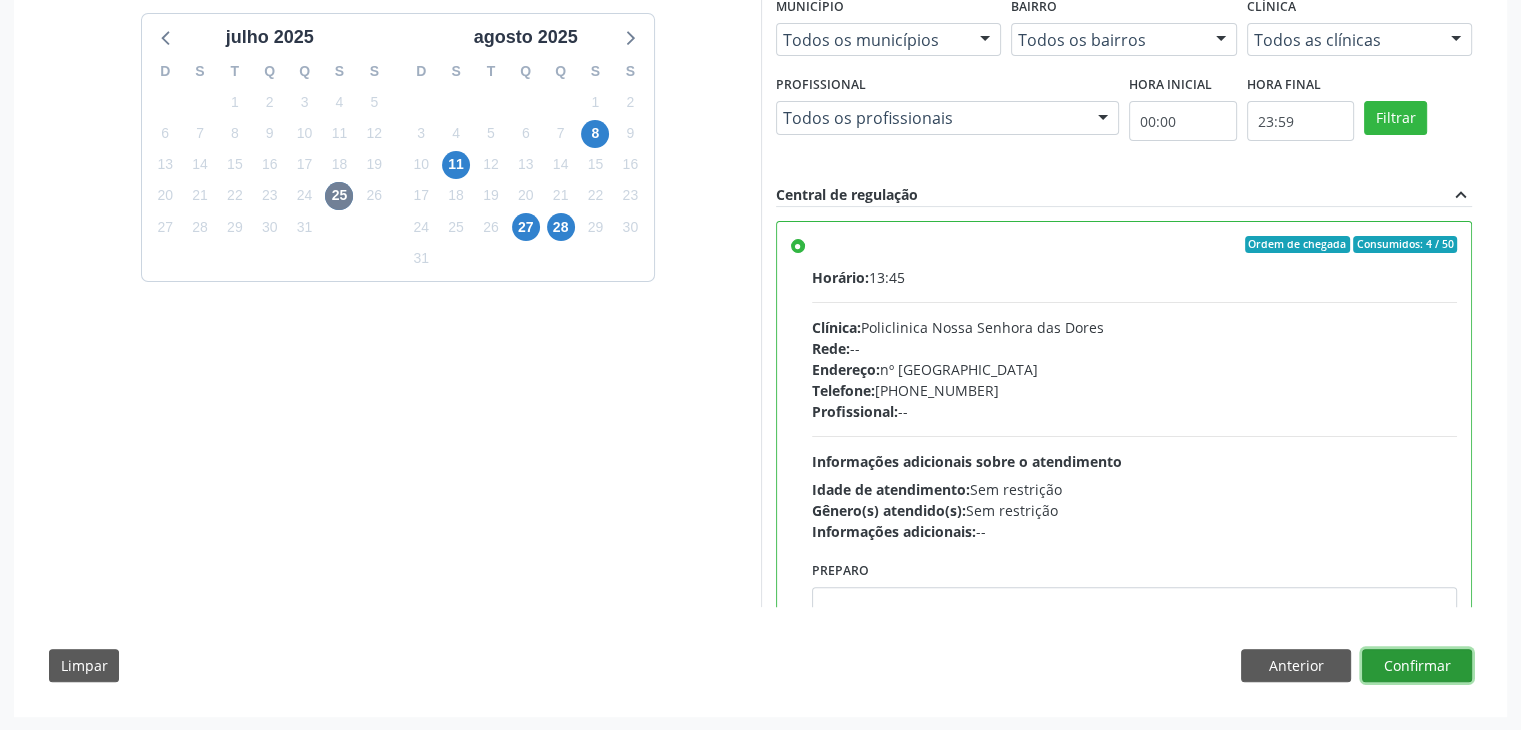 click on "Confirmar" at bounding box center [1417, 666] 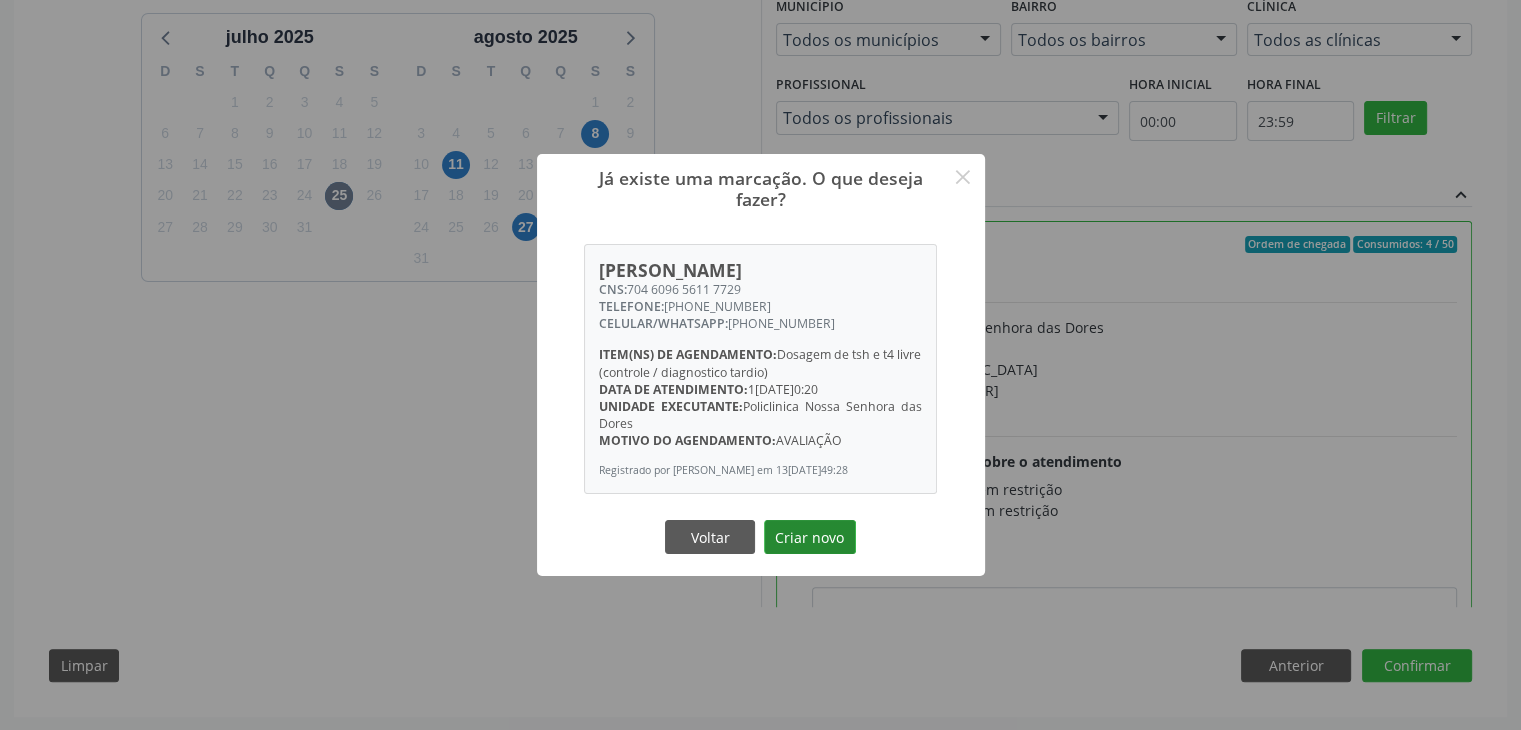 click on "Criar novo" at bounding box center [810, 537] 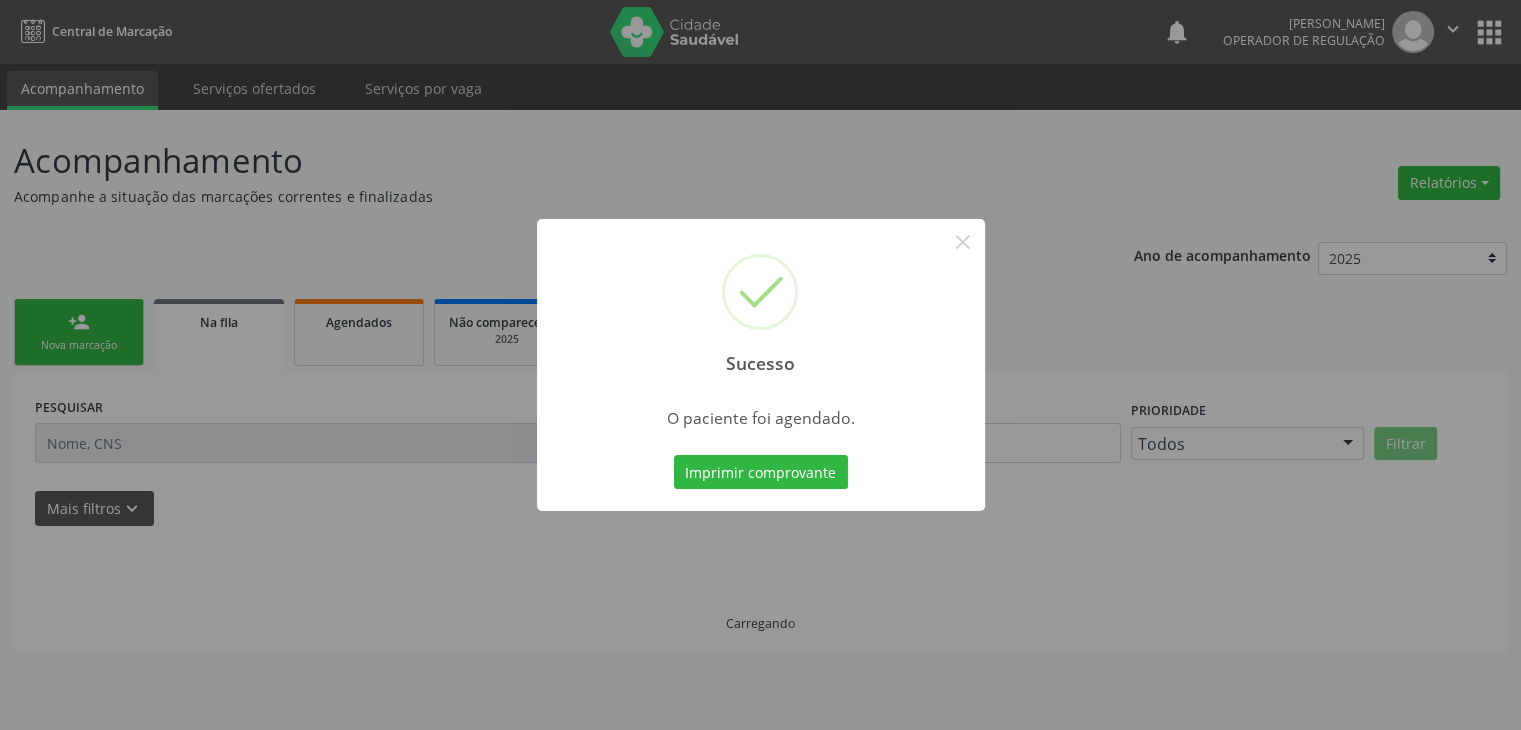 scroll, scrollTop: 0, scrollLeft: 0, axis: both 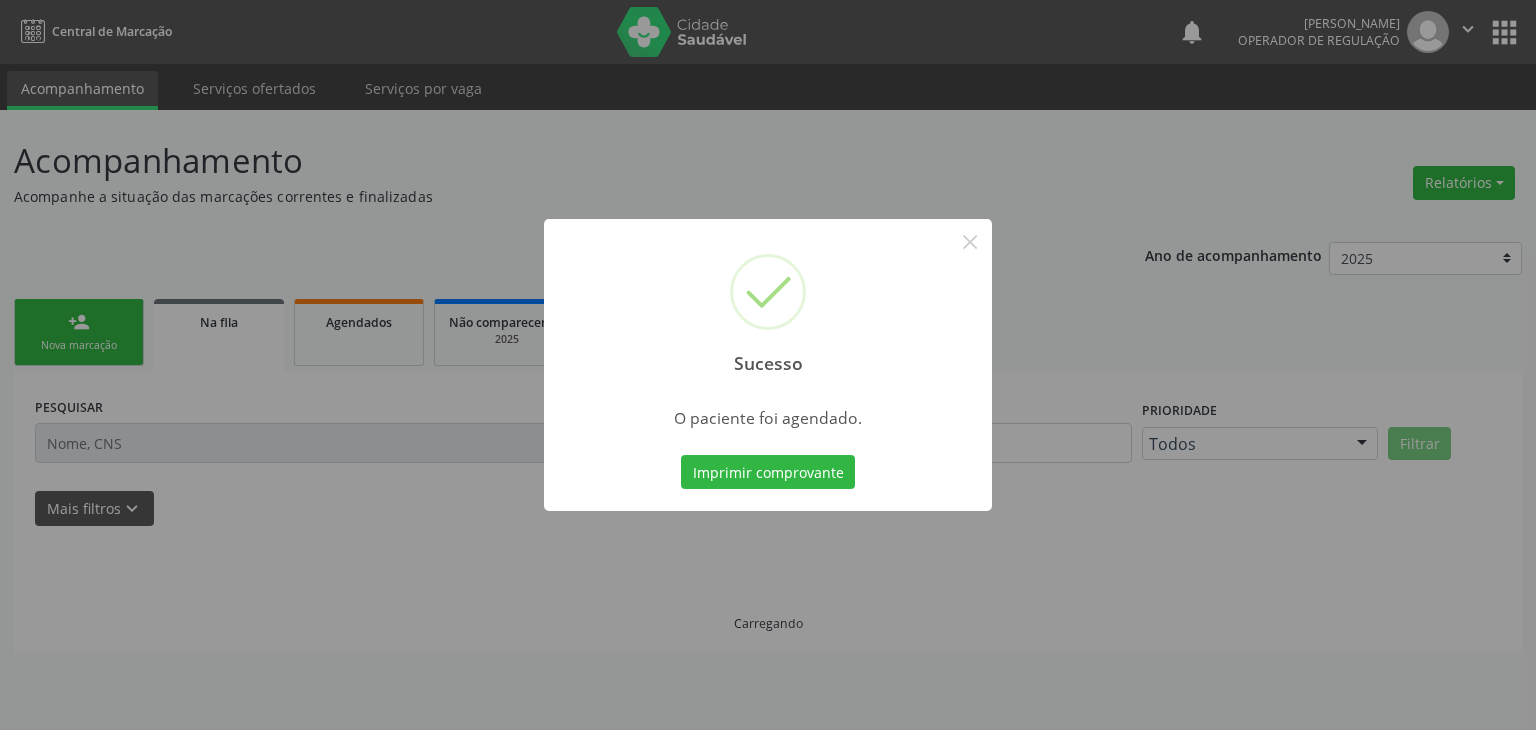 click on "Sucesso ×" at bounding box center [768, 305] 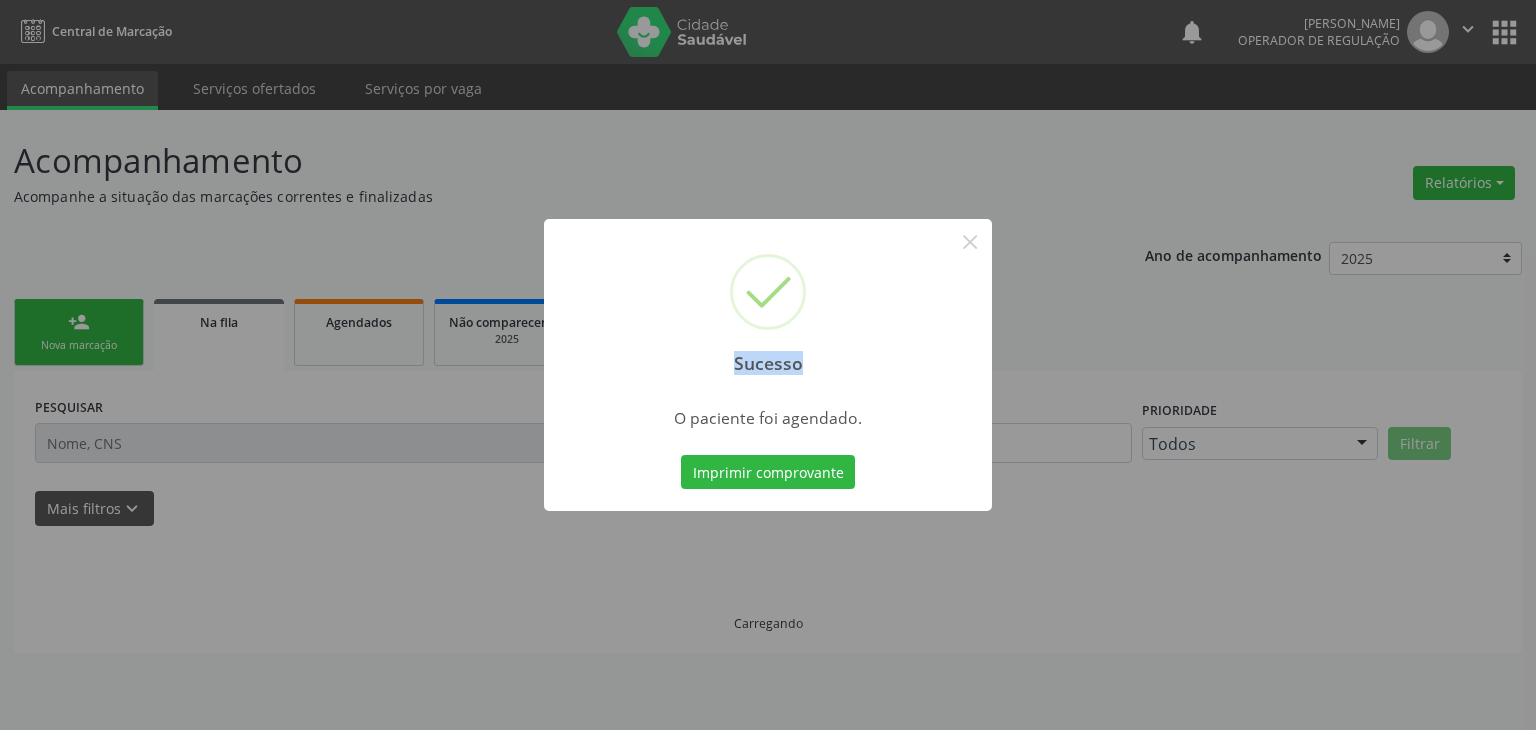 click on "Sucesso ×" at bounding box center (768, 305) 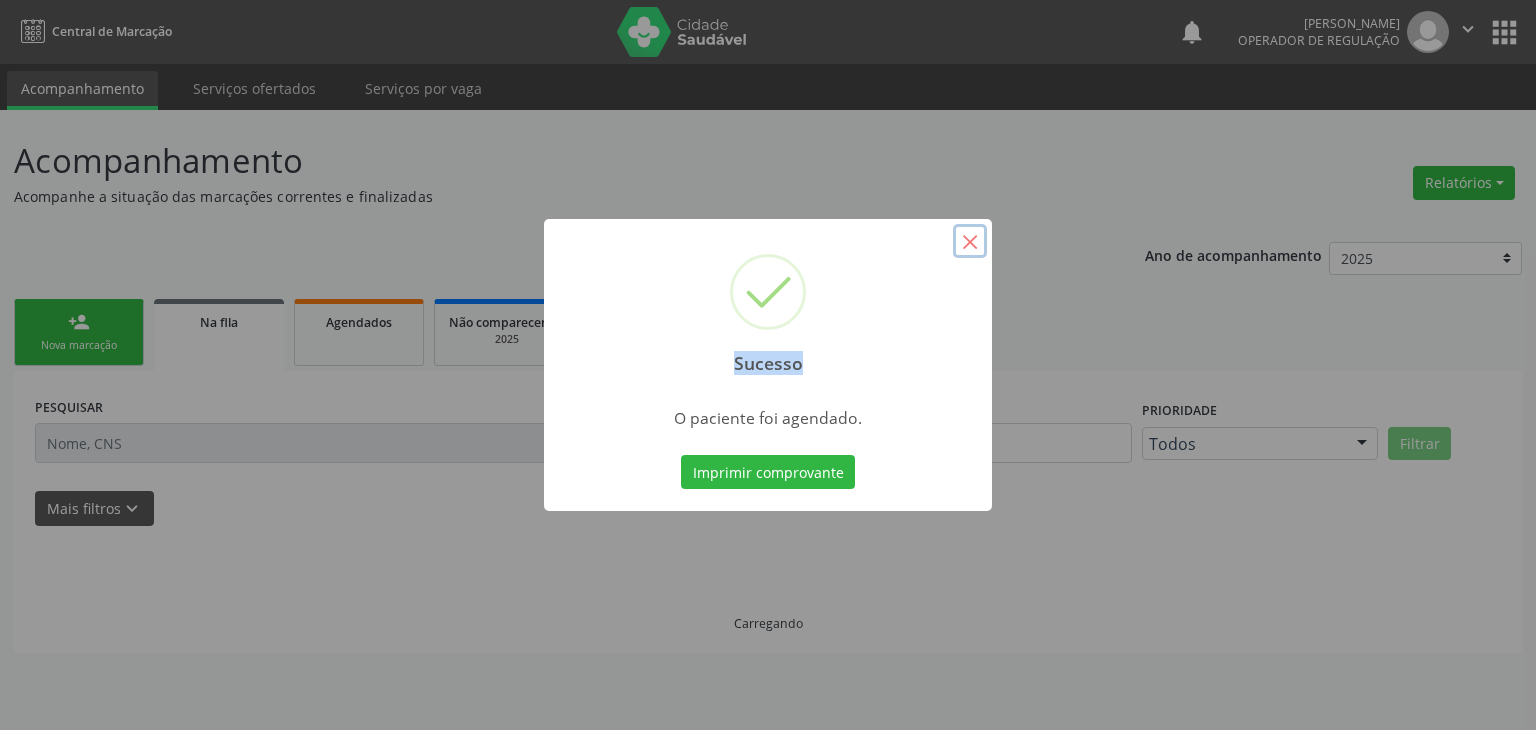 click on "×" at bounding box center (970, 241) 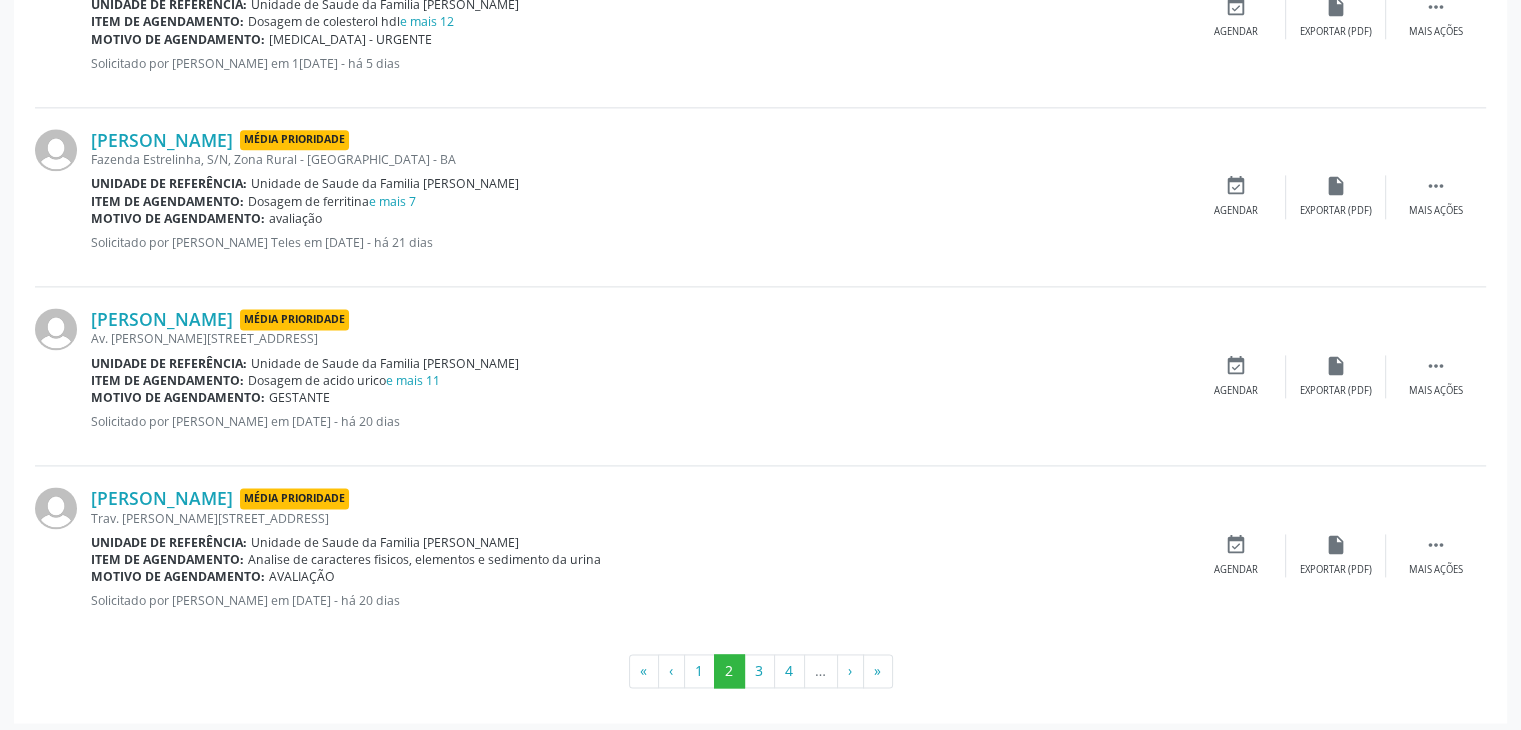 scroll, scrollTop: 2650, scrollLeft: 0, axis: vertical 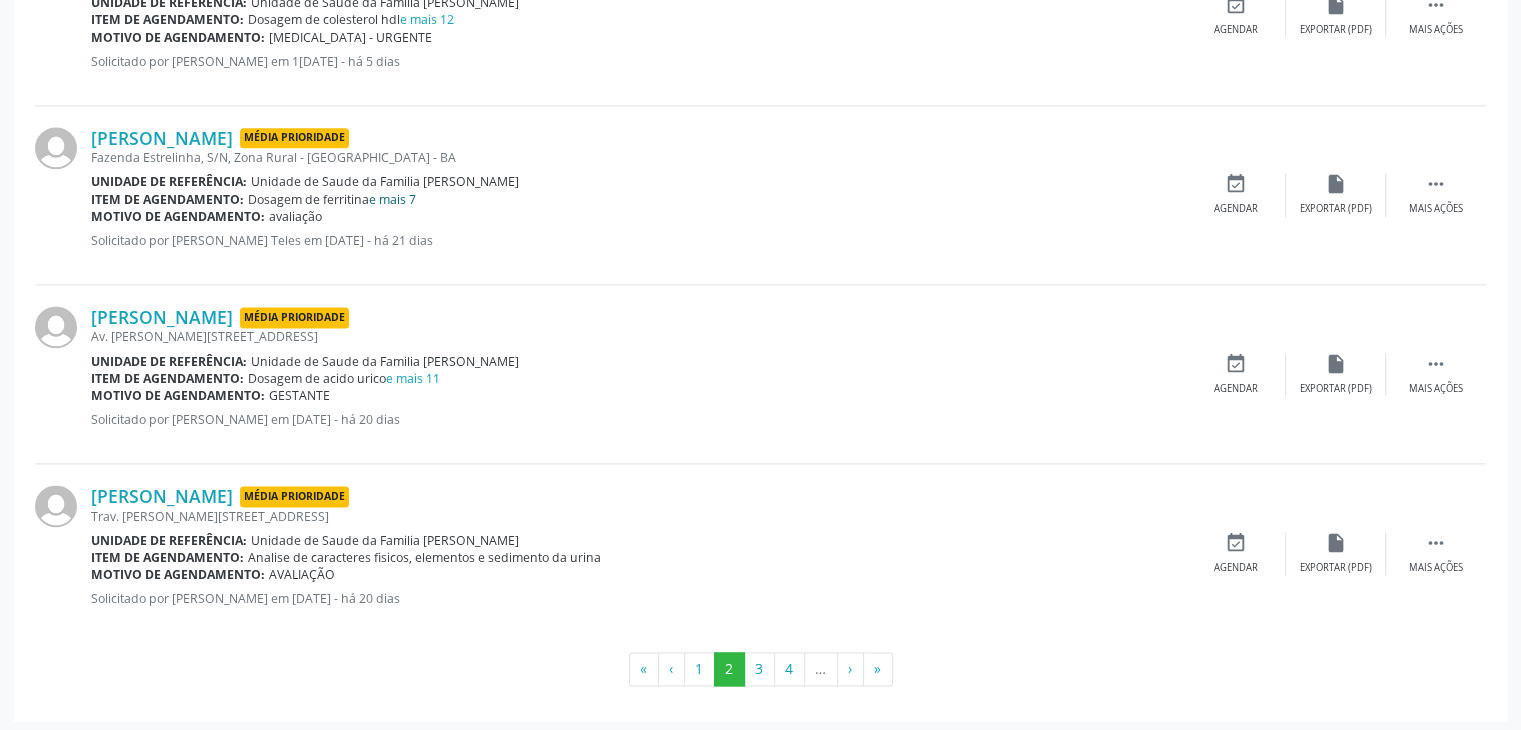 click on "e mais 7" at bounding box center (392, 199) 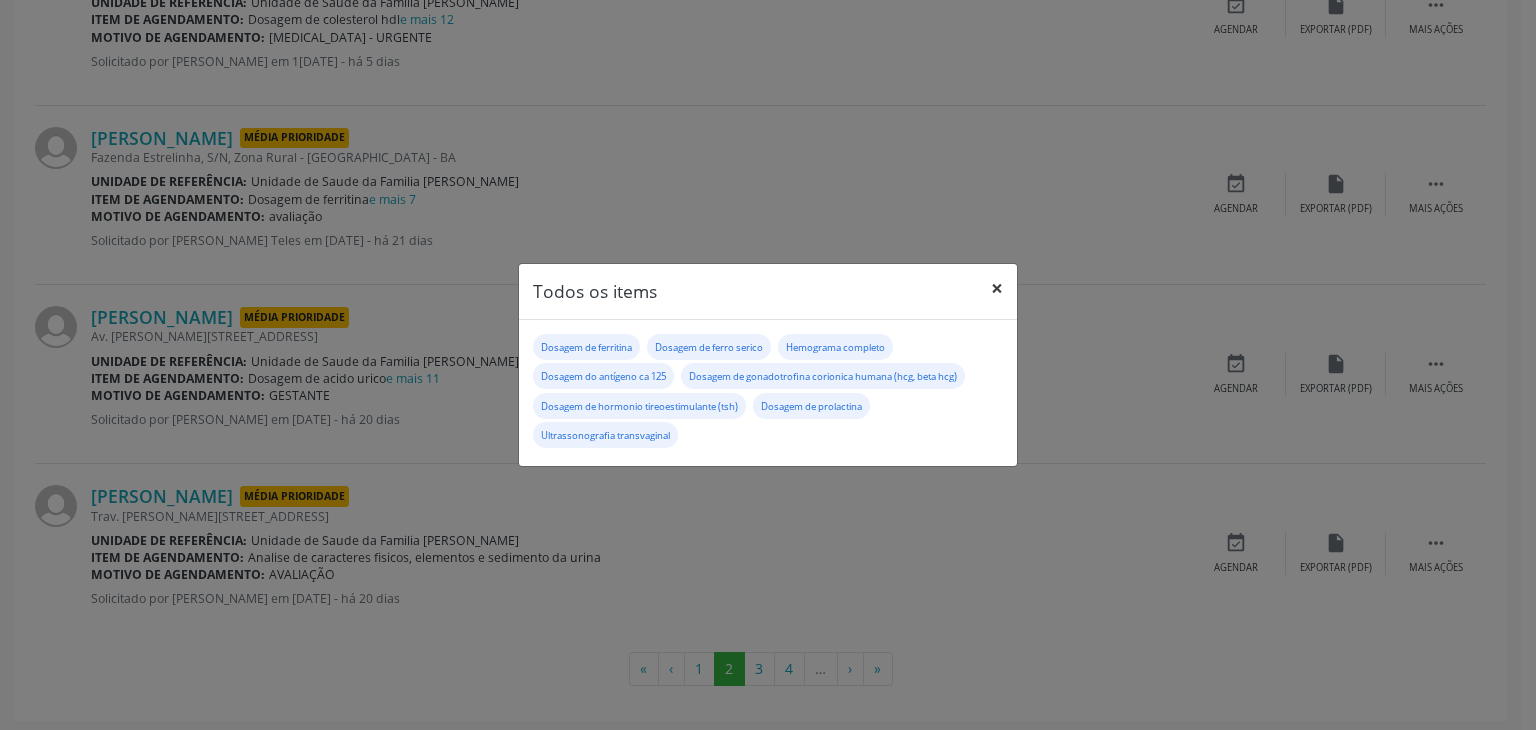 click on "×" at bounding box center [997, 288] 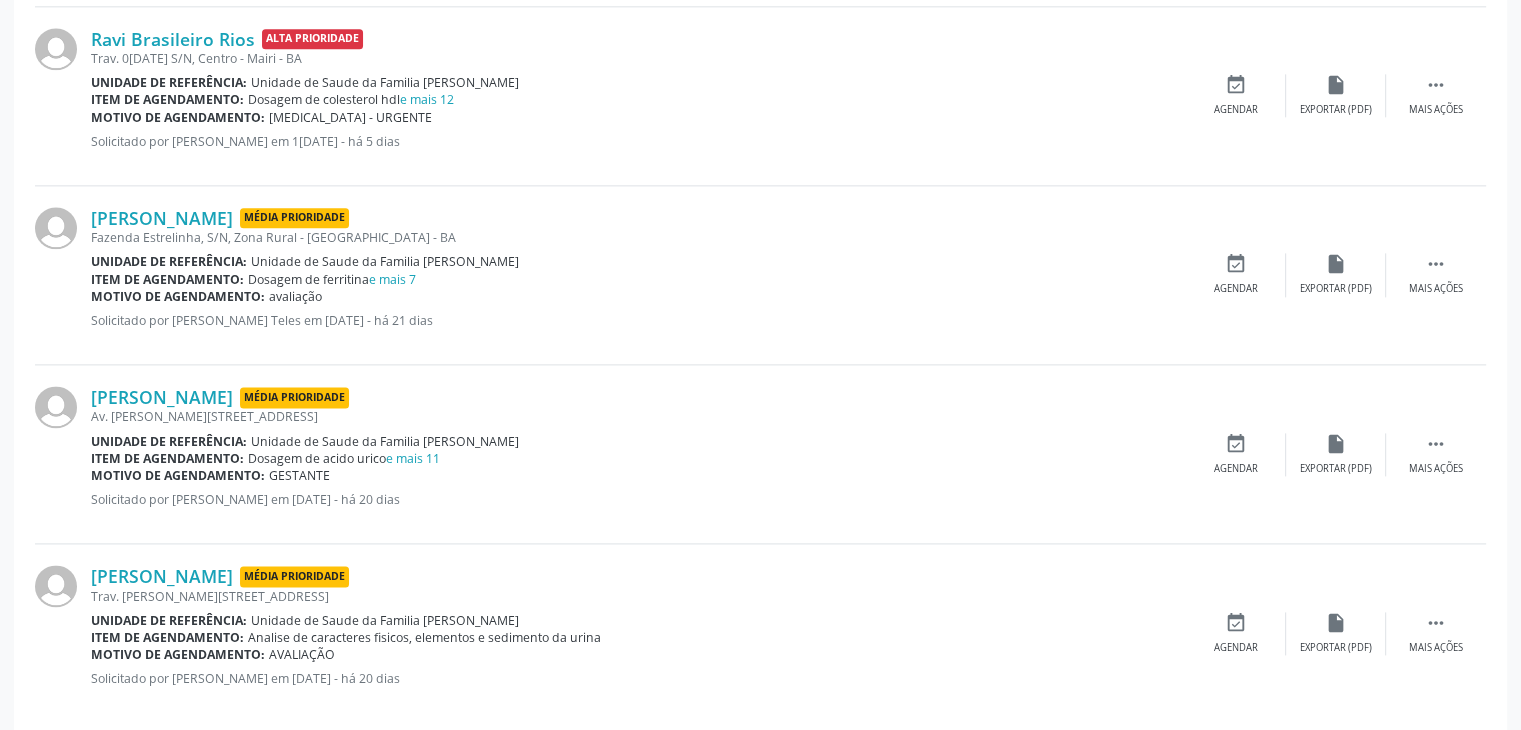 scroll, scrollTop: 2450, scrollLeft: 0, axis: vertical 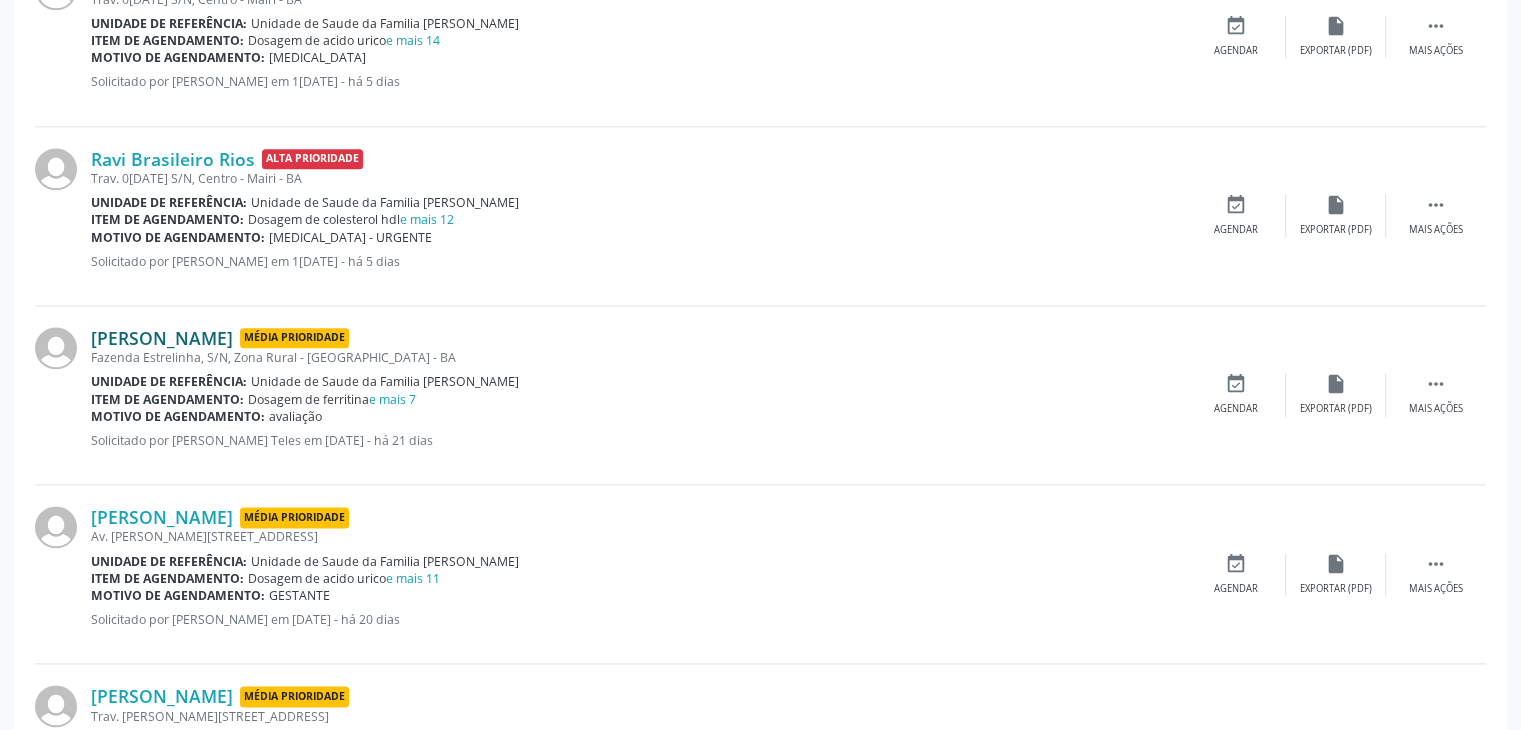 click on "[PERSON_NAME]" at bounding box center (162, 338) 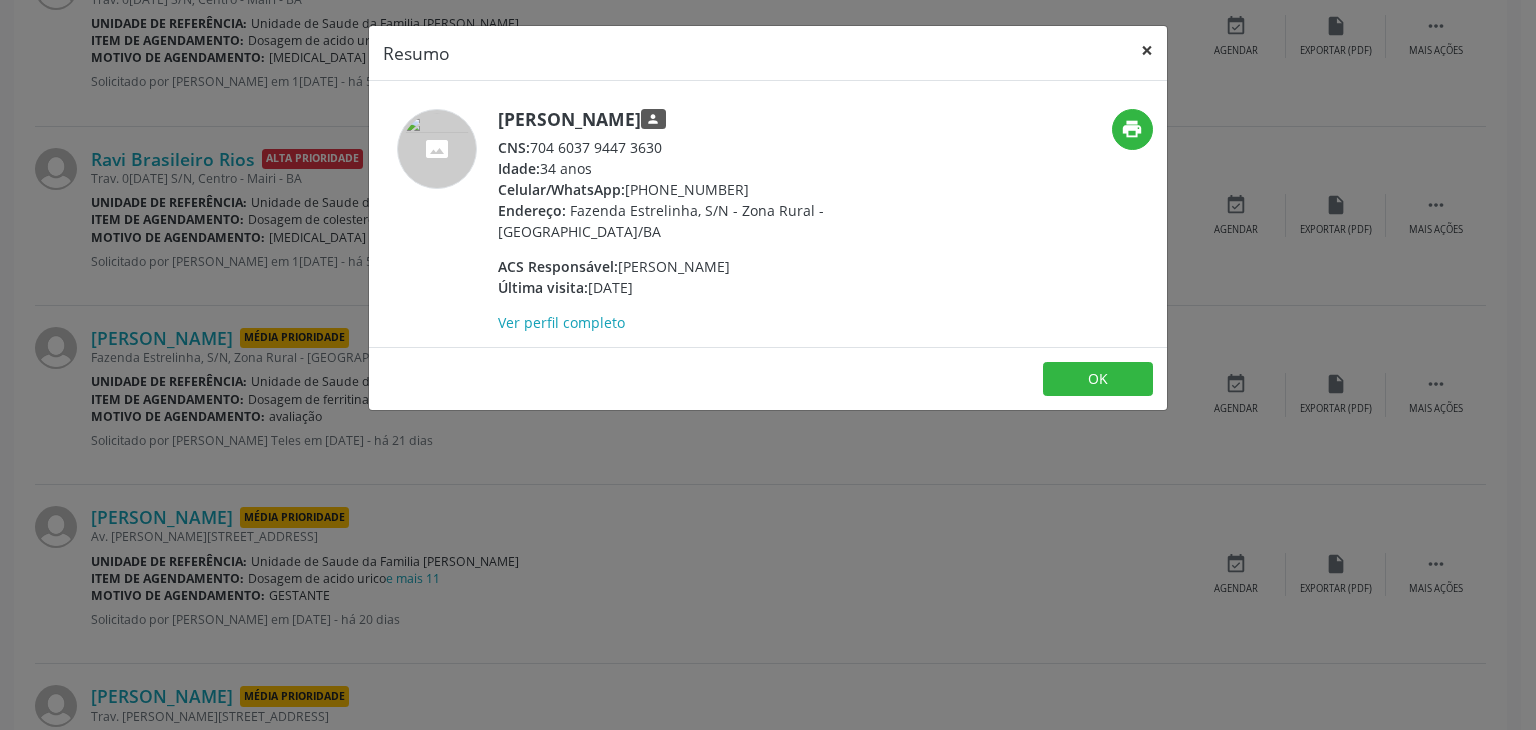 click on "×" at bounding box center [1147, 50] 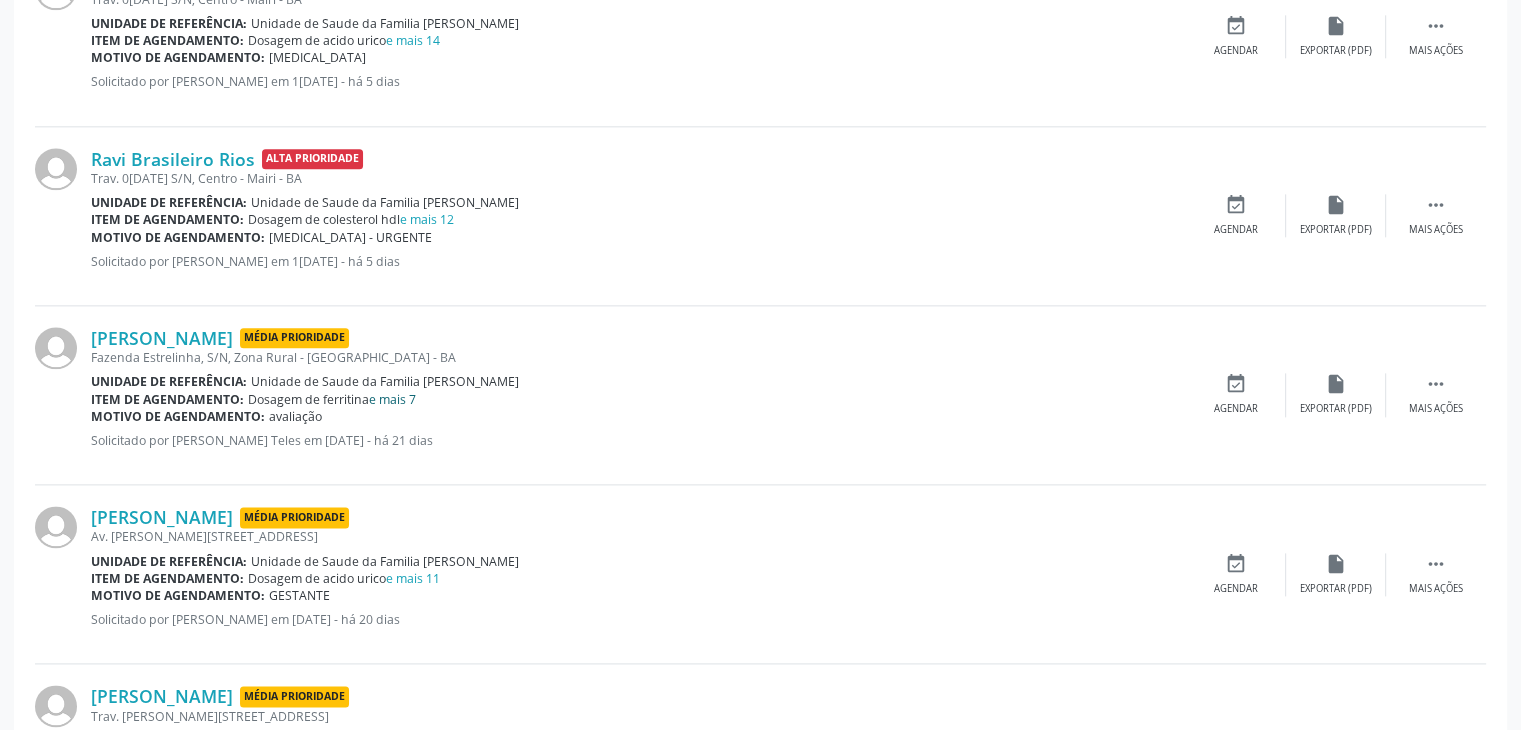 click on "e mais 7" at bounding box center [392, 399] 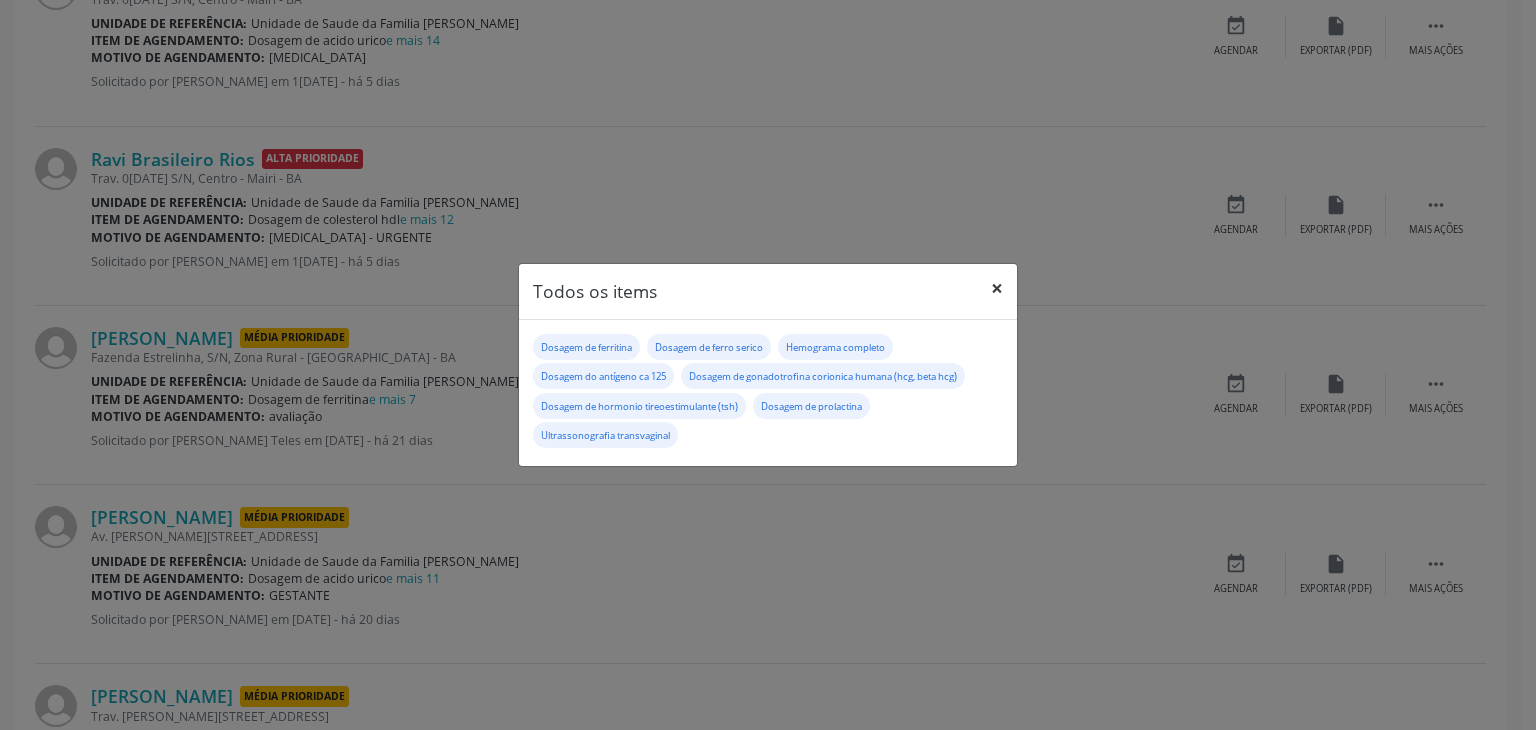 click on "×" at bounding box center (997, 288) 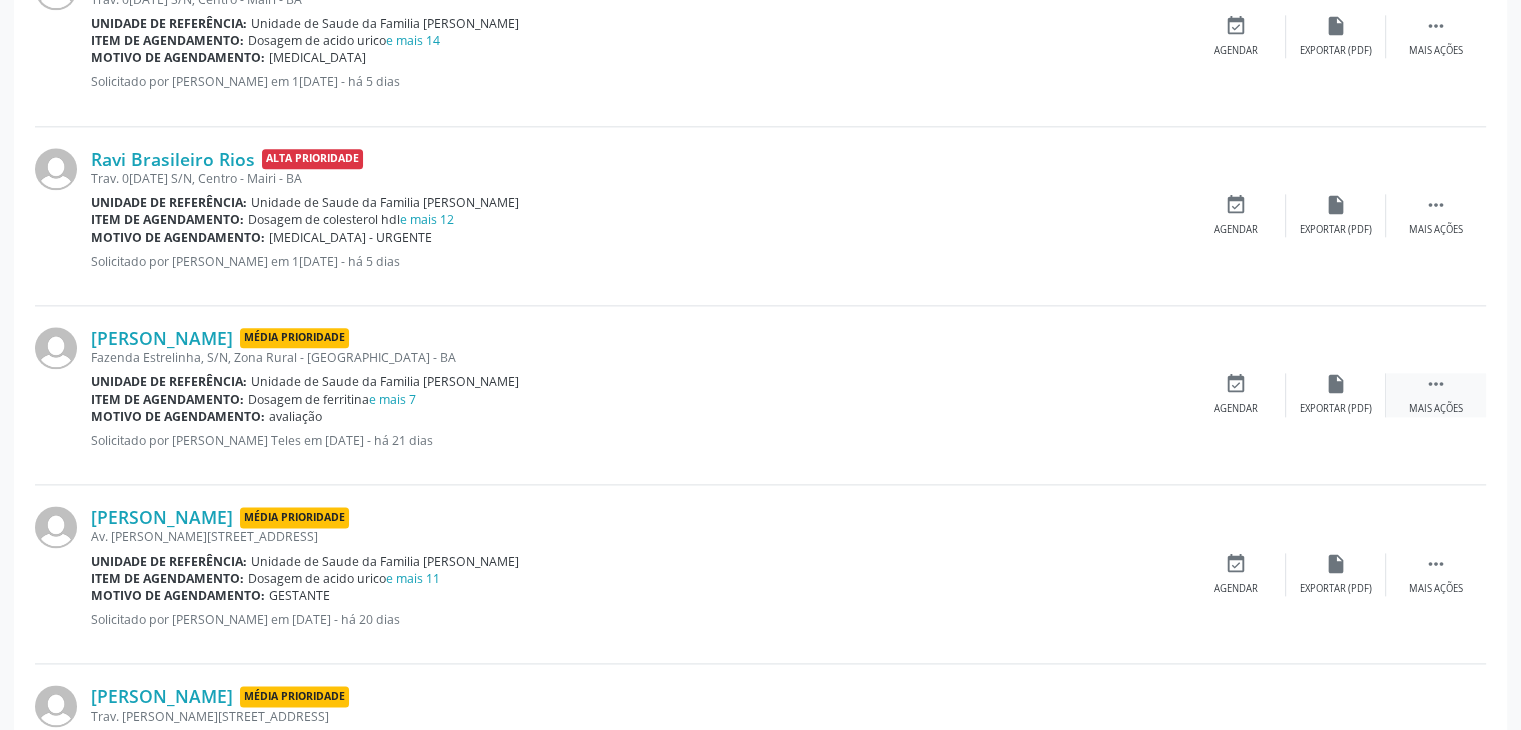 click on "Mais ações" at bounding box center [1436, 409] 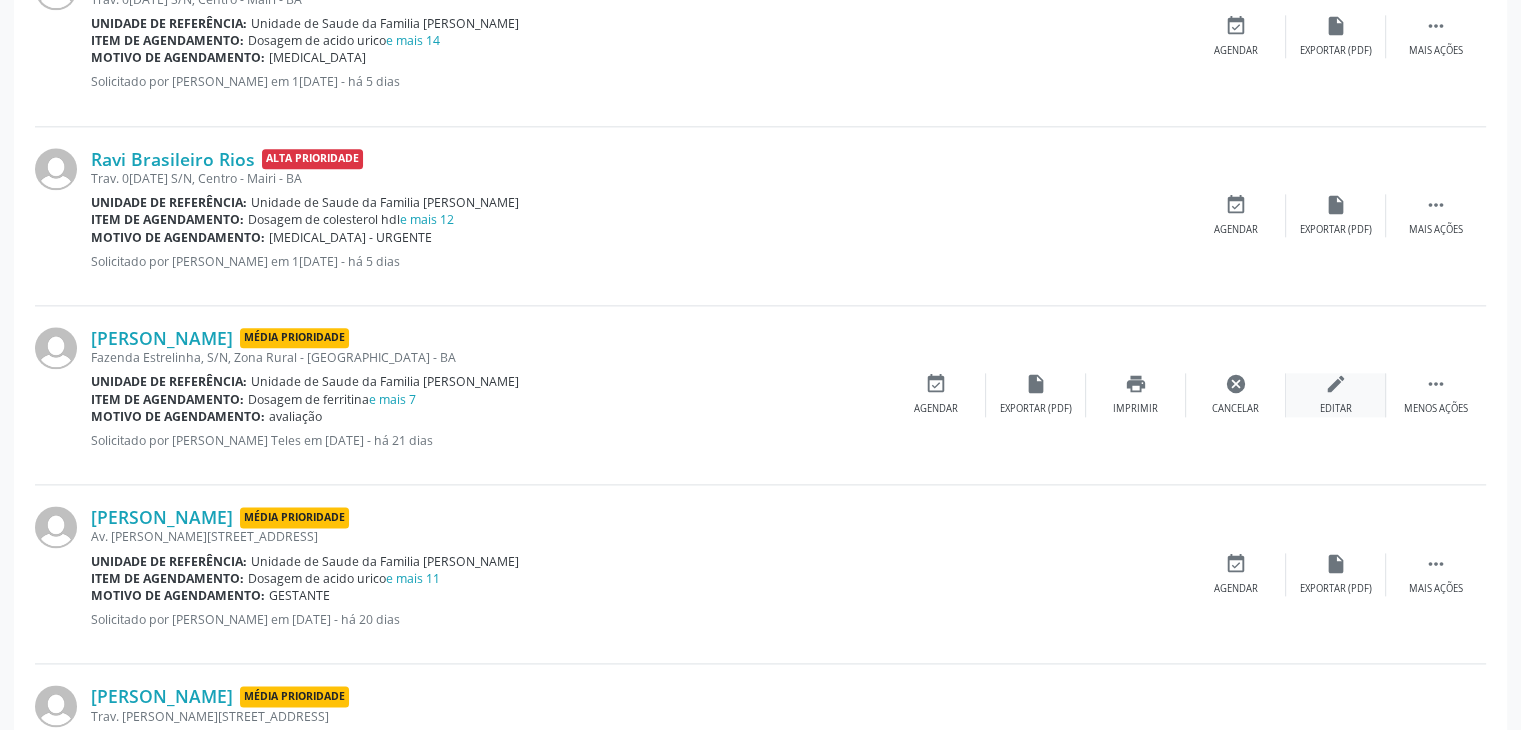 click on "edit
Editar" at bounding box center [1336, 394] 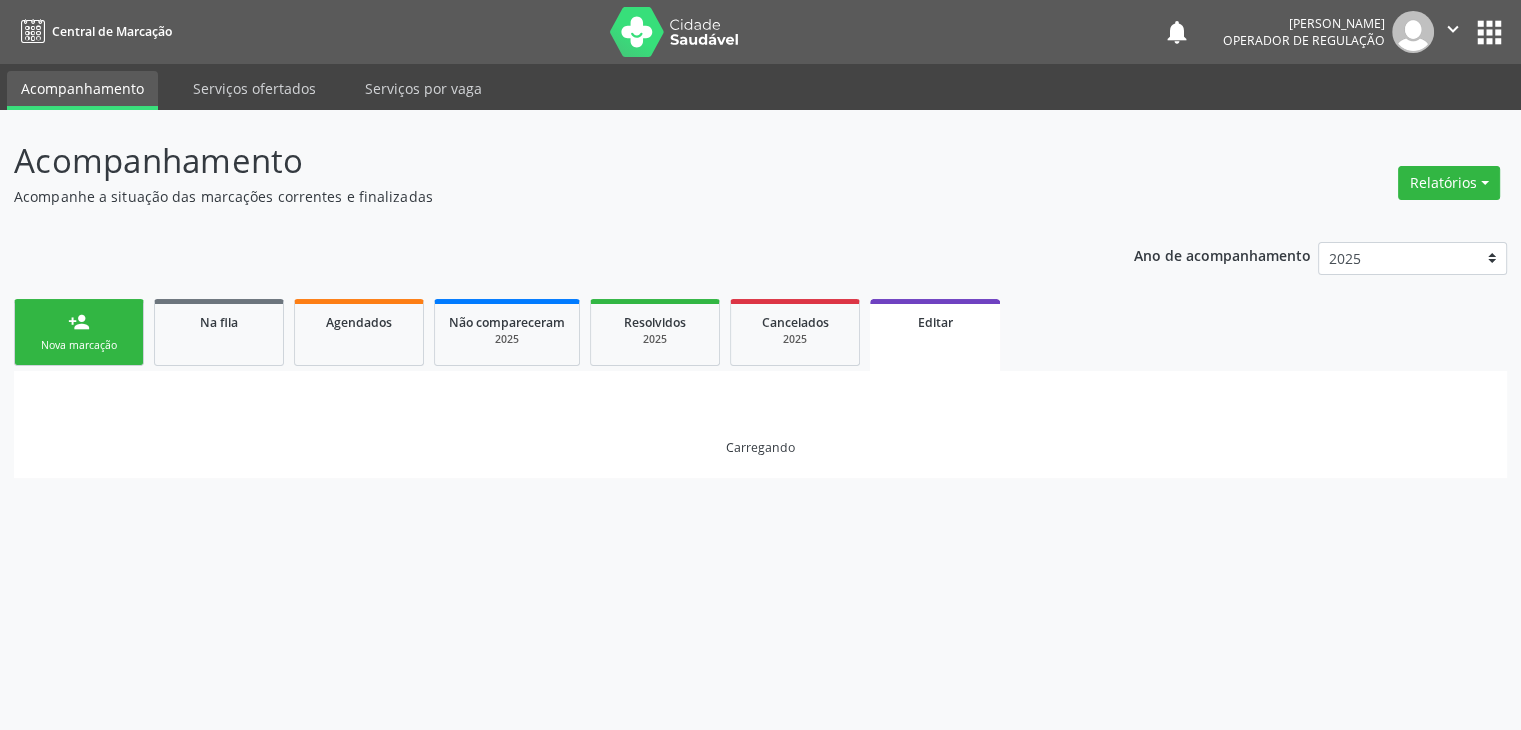 scroll, scrollTop: 0, scrollLeft: 0, axis: both 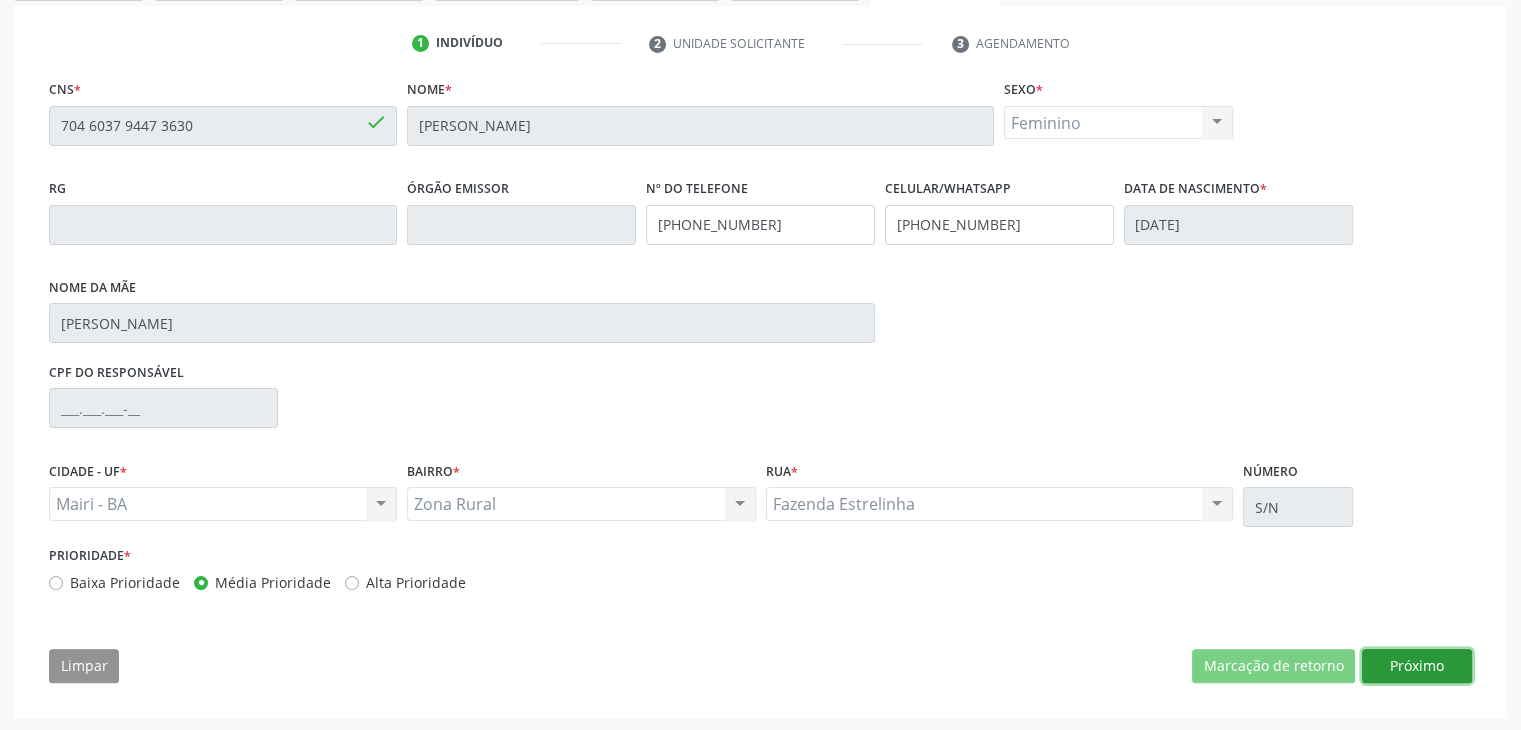 click on "Próximo" at bounding box center [1417, 666] 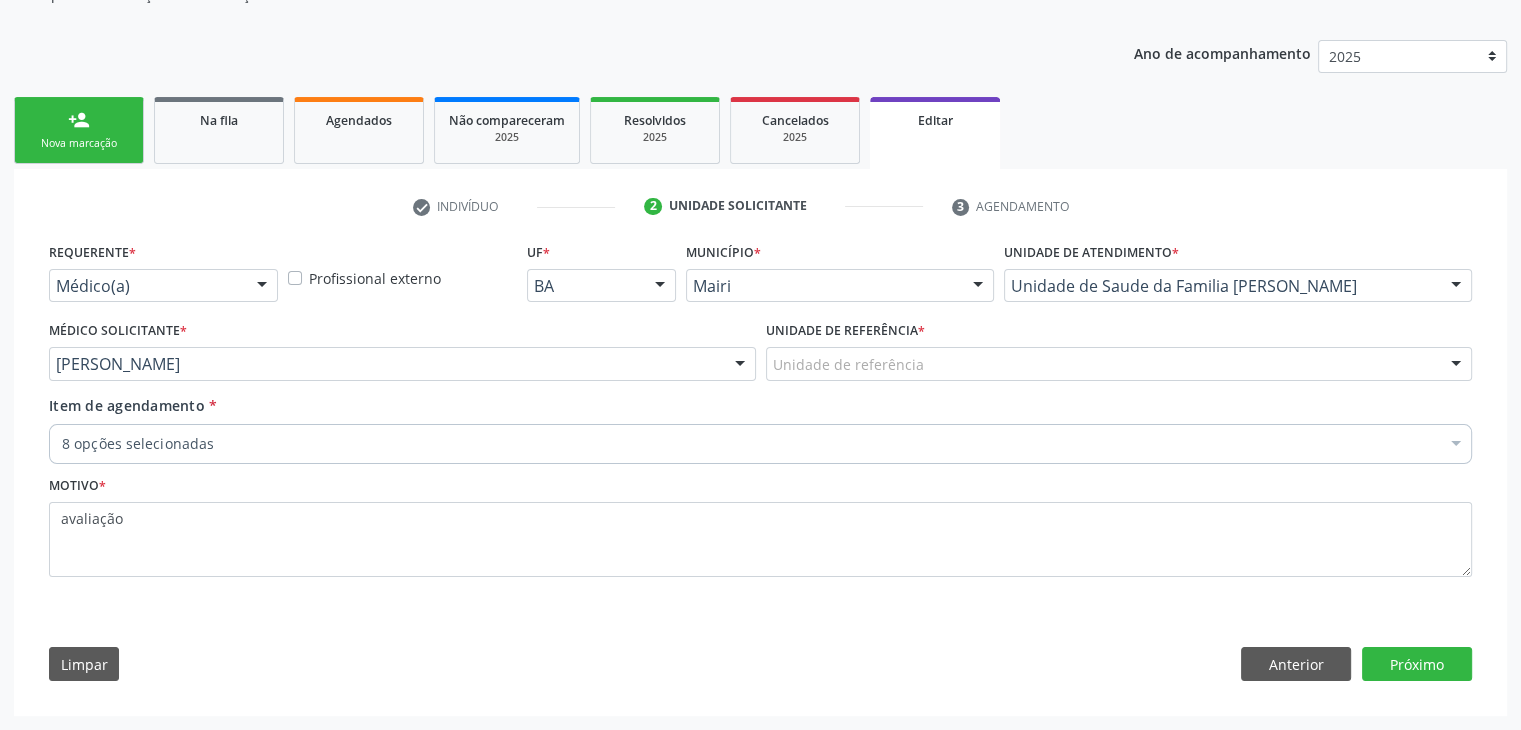 scroll, scrollTop: 200, scrollLeft: 0, axis: vertical 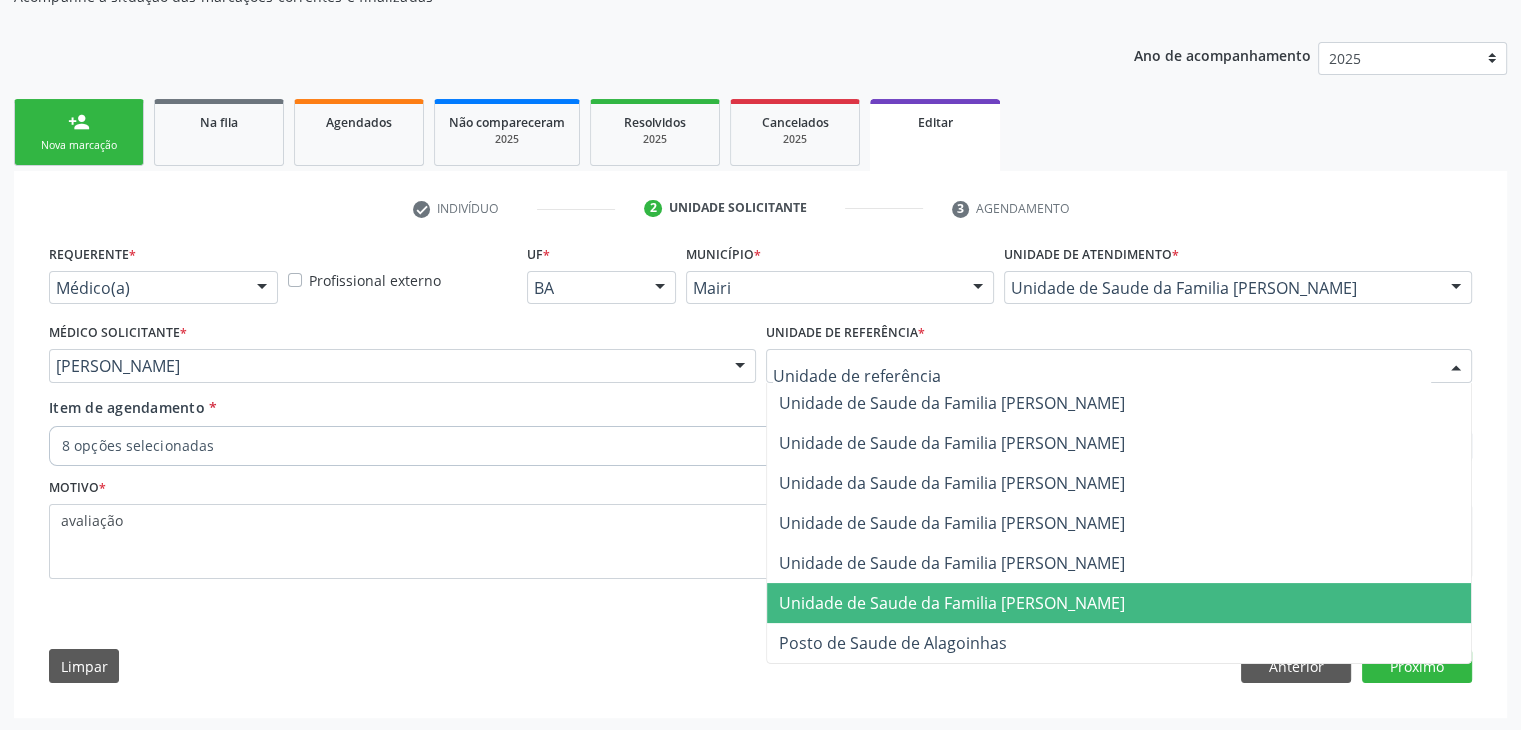 click on "Unidade de Saude da Familia [PERSON_NAME]" at bounding box center [952, 603] 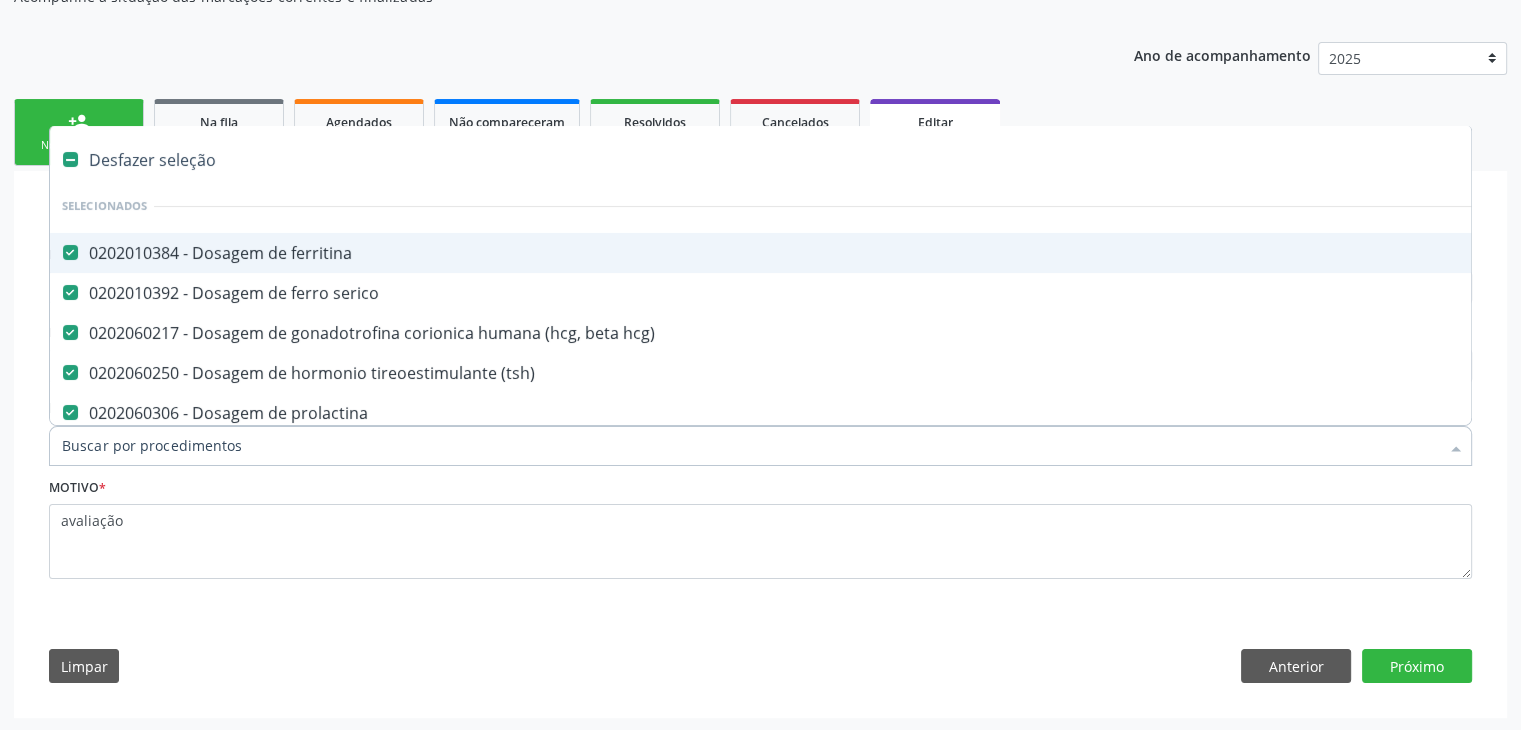 click on "Desfazer seleção" at bounding box center [831, 160] 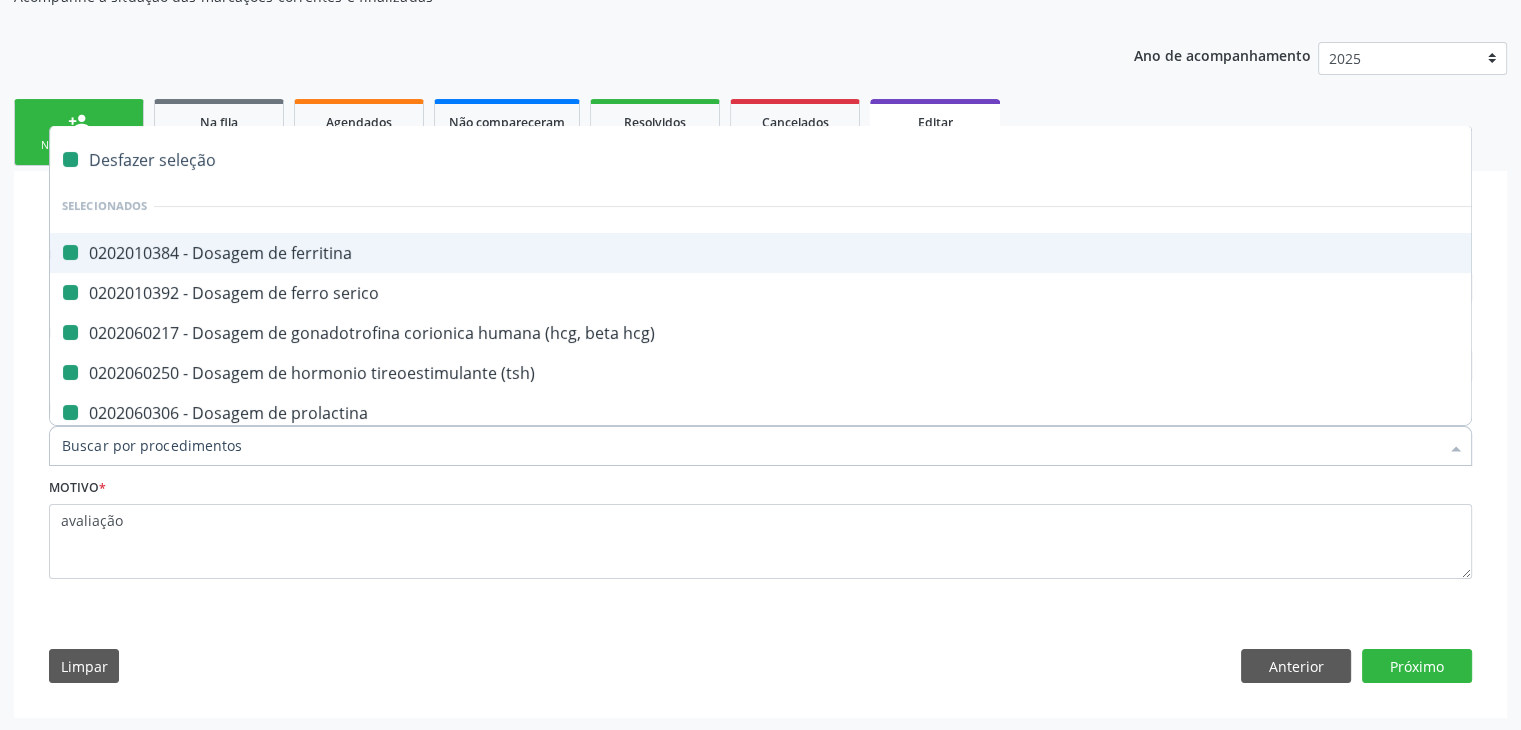 checkbox on "false" 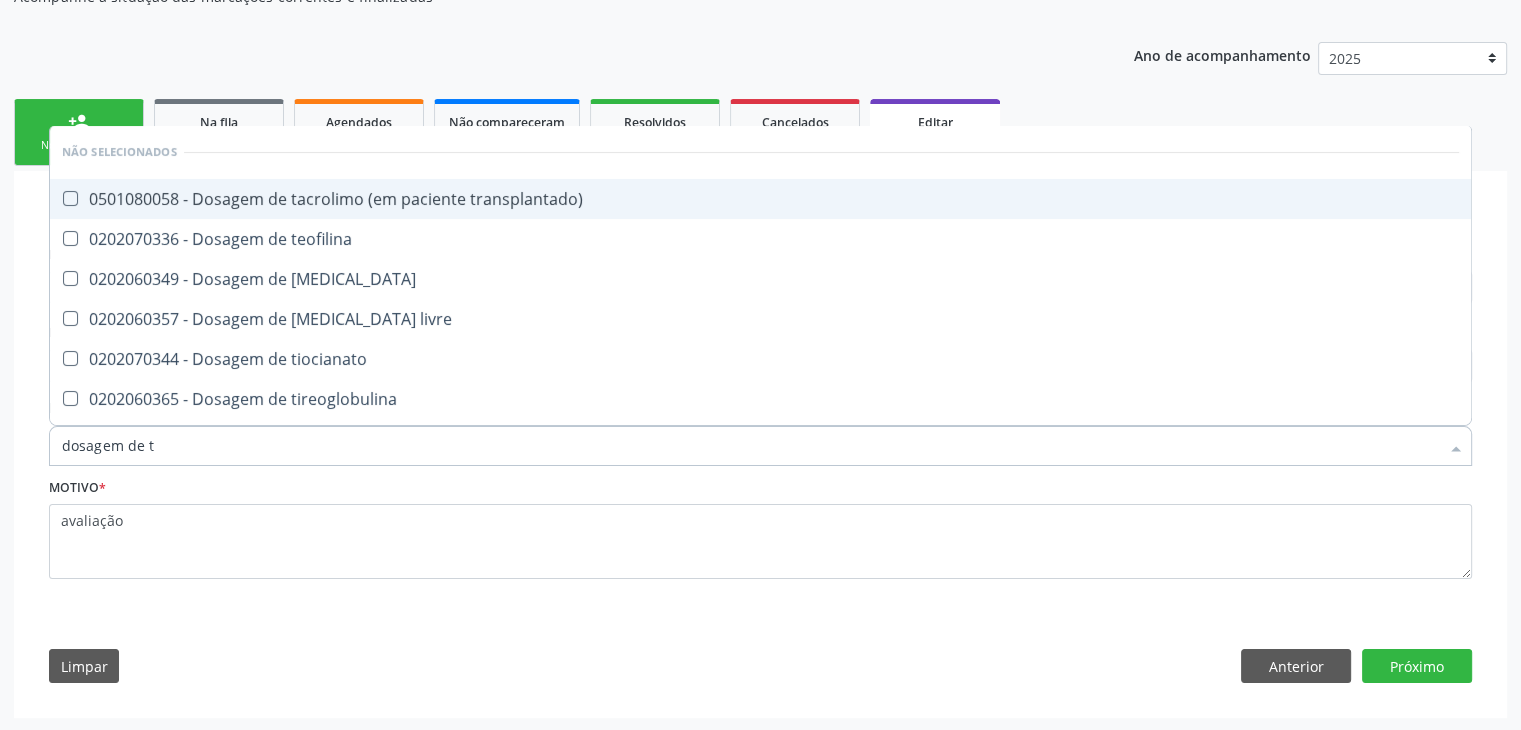 type on "dosagem de ts" 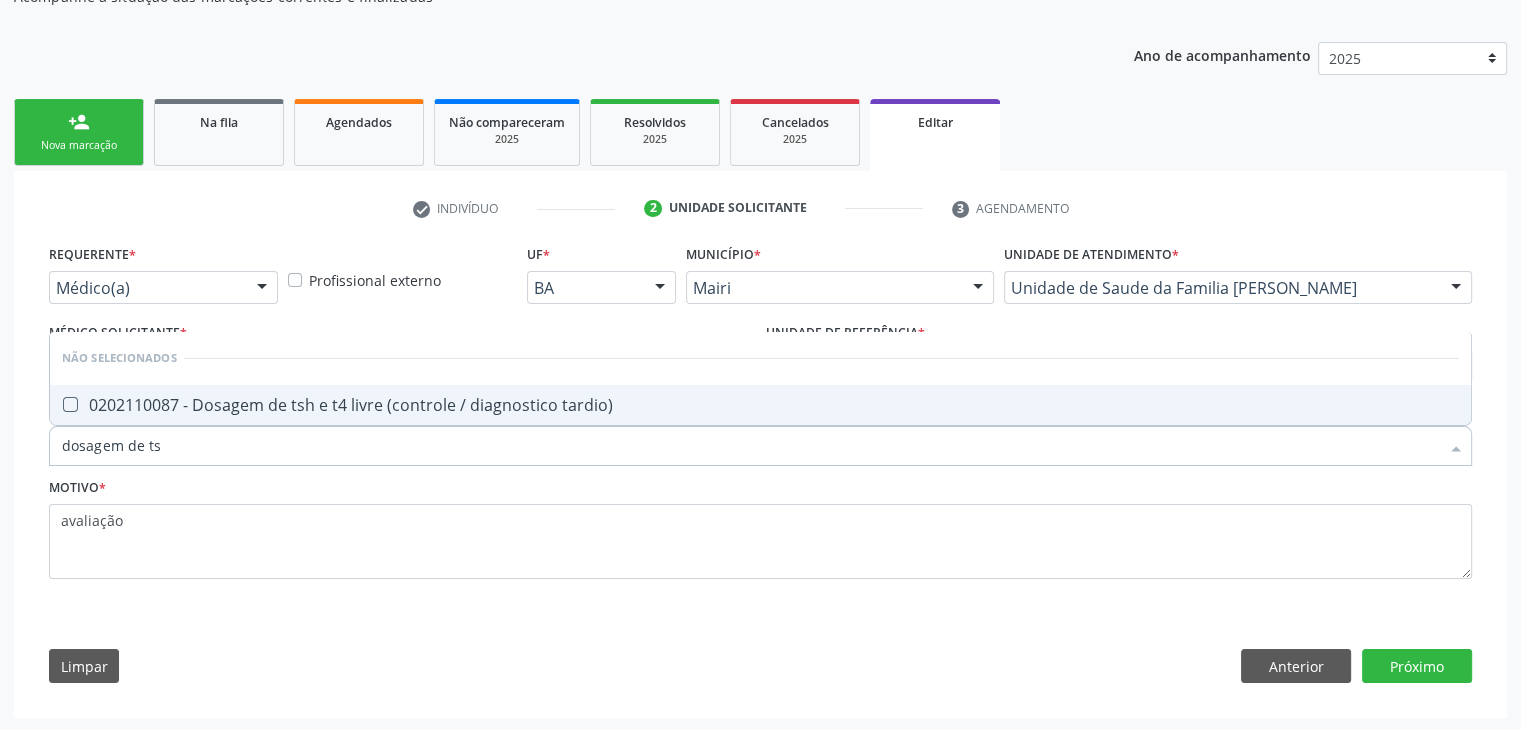 click on "0202110087 - Dosagem de tsh e t4 livre (controle / diagnostico tardio)" at bounding box center (760, 405) 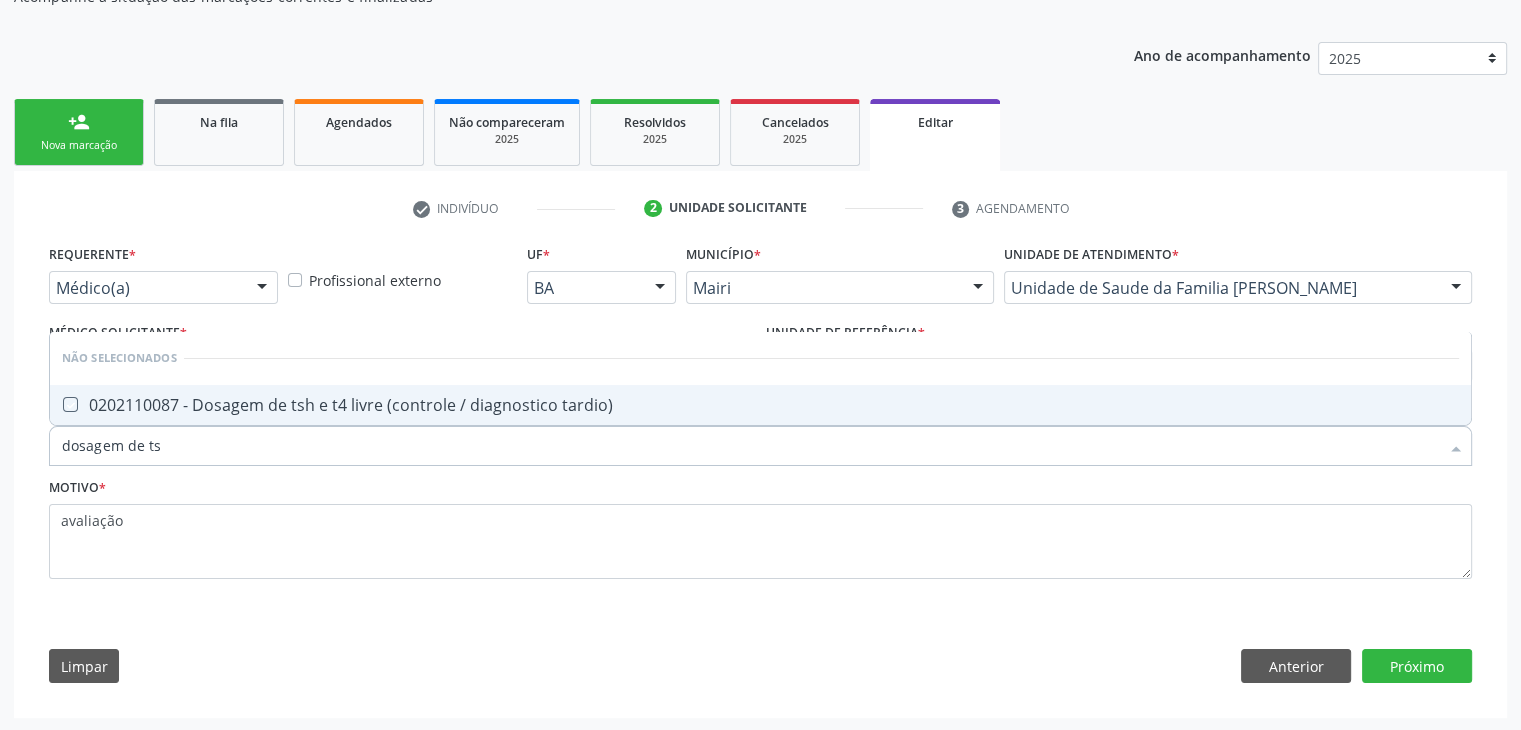 checkbox on "true" 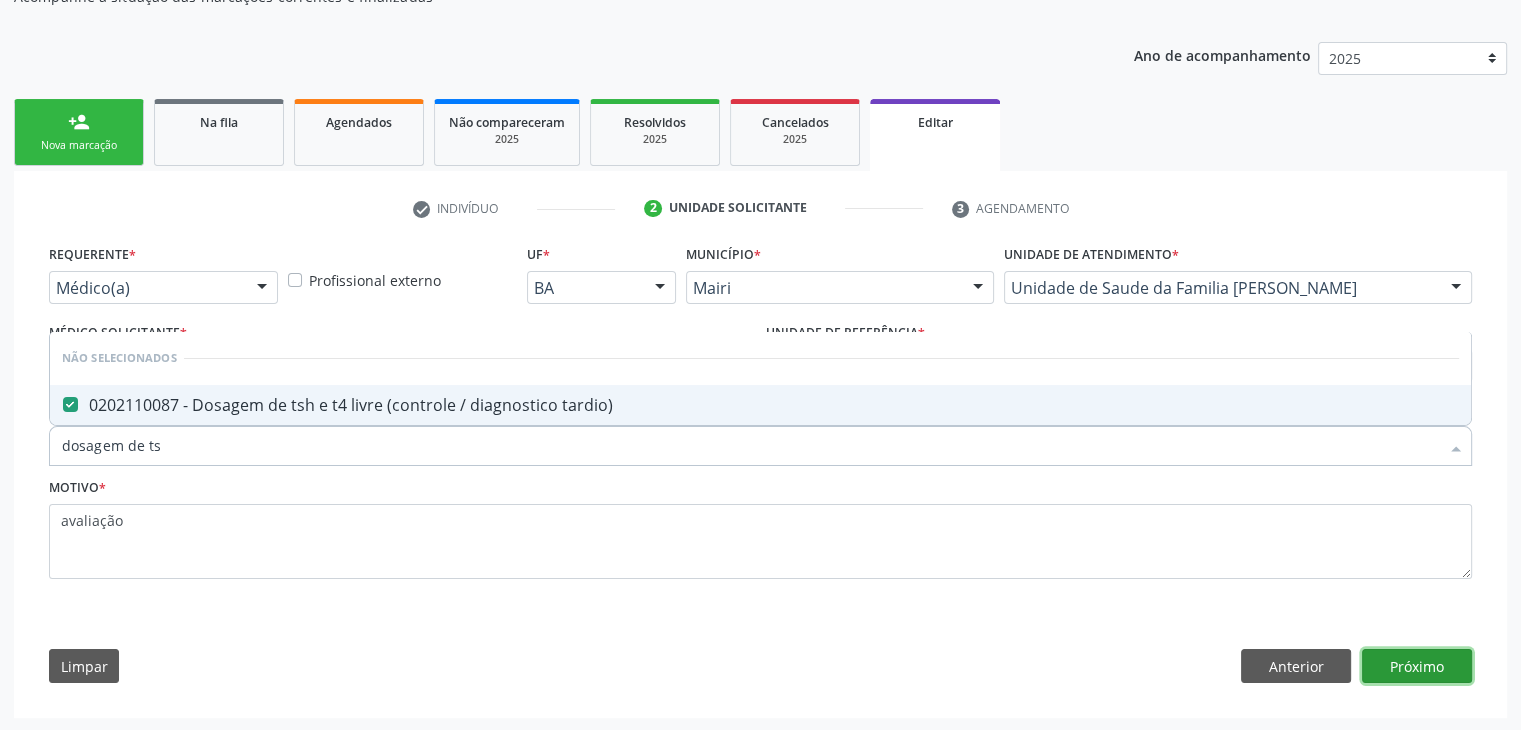 click on "Próximo" at bounding box center (1417, 666) 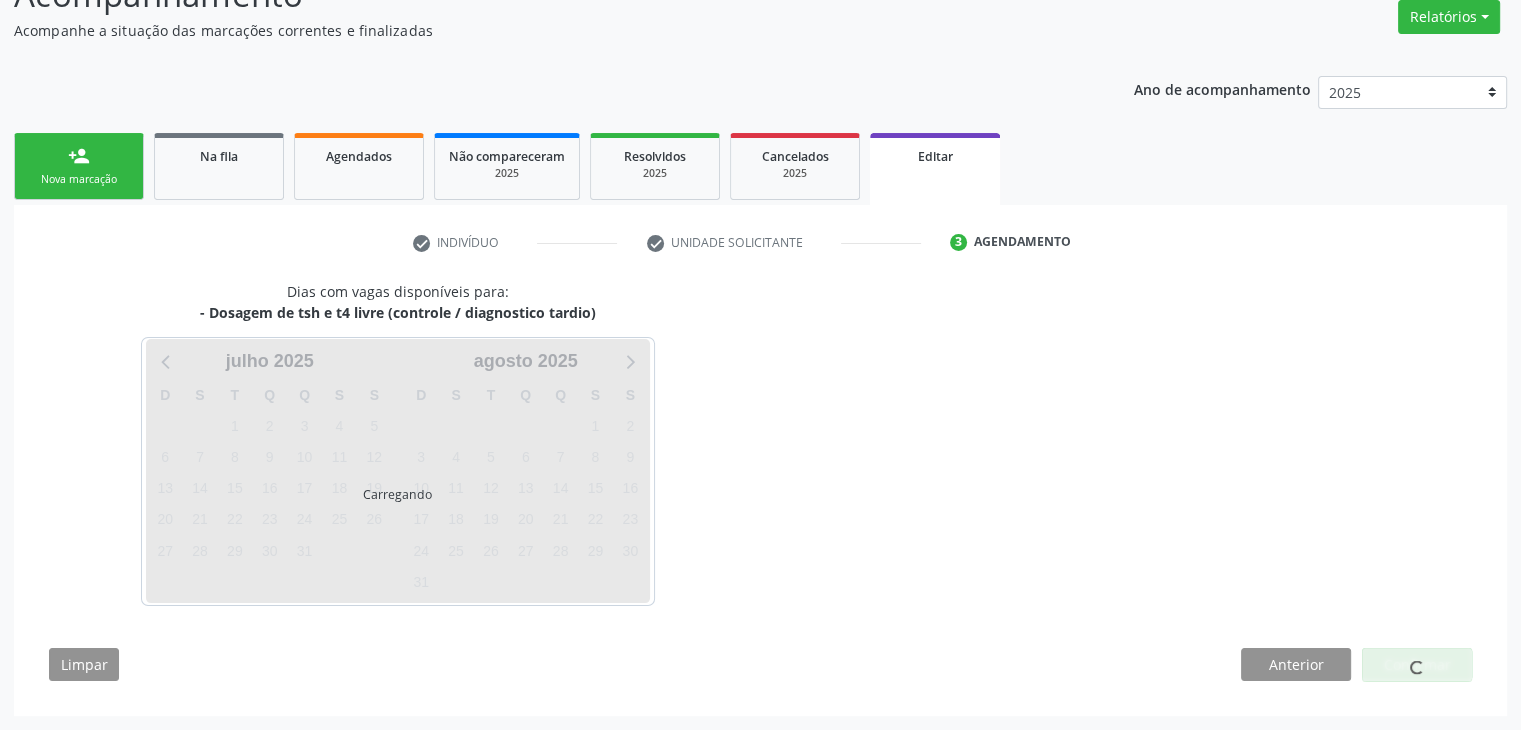 scroll, scrollTop: 165, scrollLeft: 0, axis: vertical 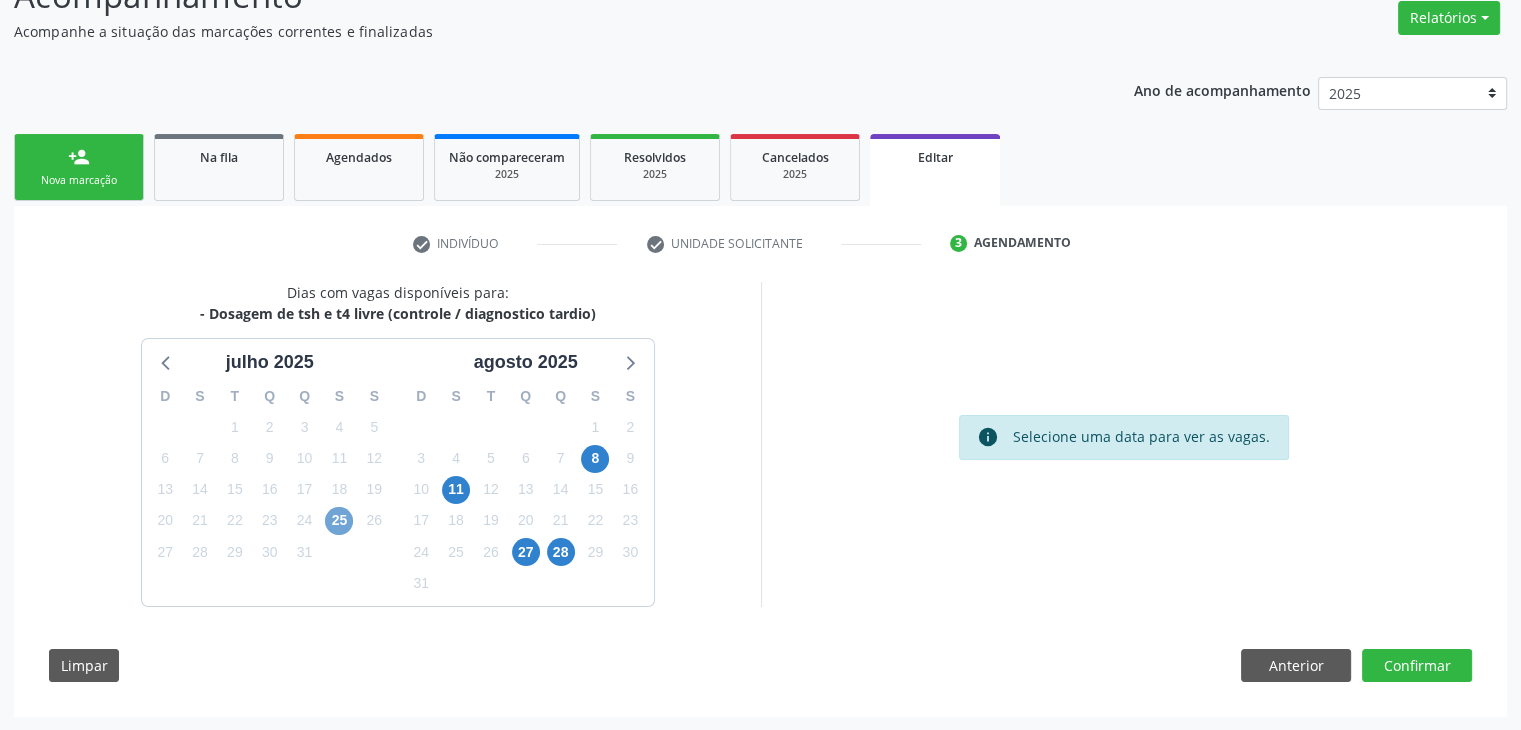 click on "25" at bounding box center (339, 521) 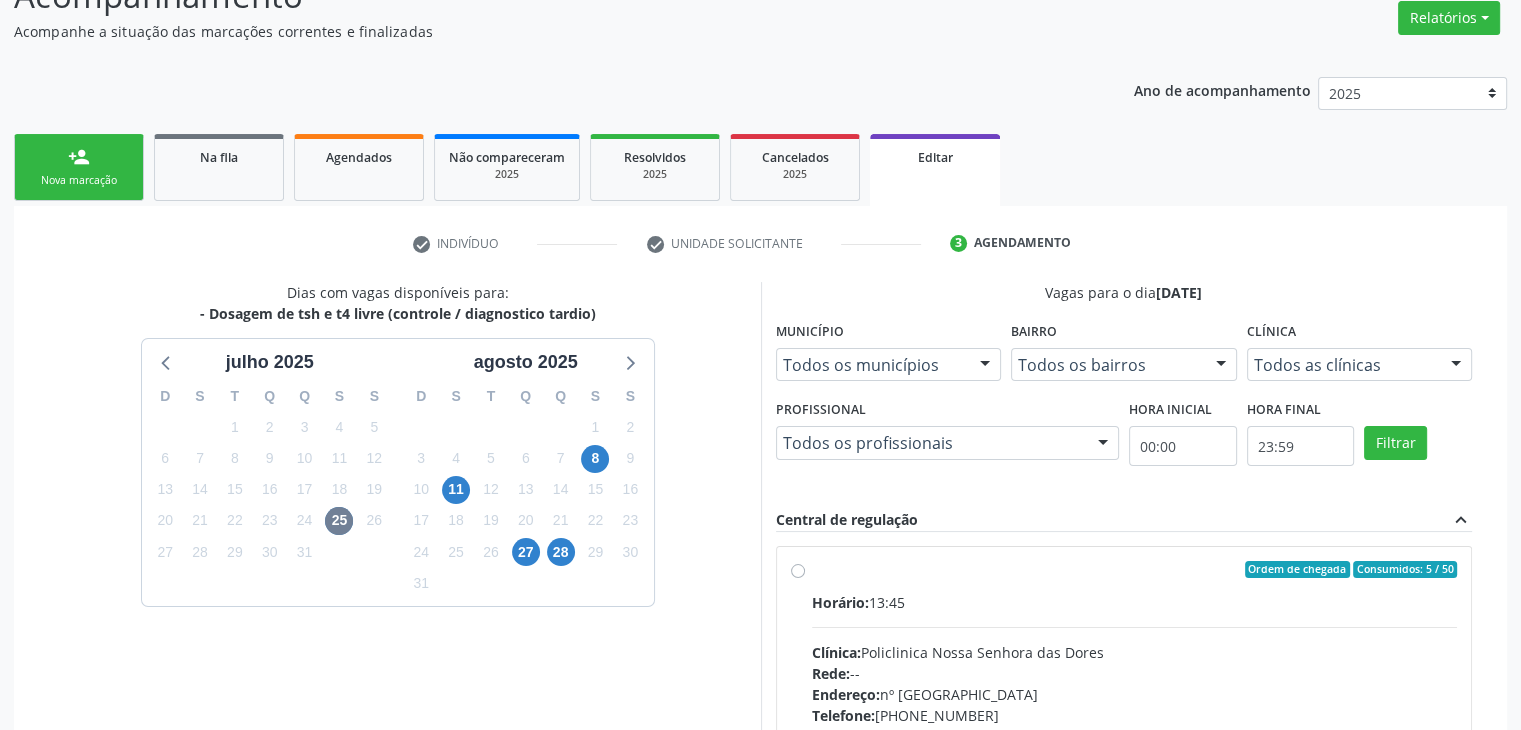 click on "Horário:   13:45" at bounding box center (1135, 602) 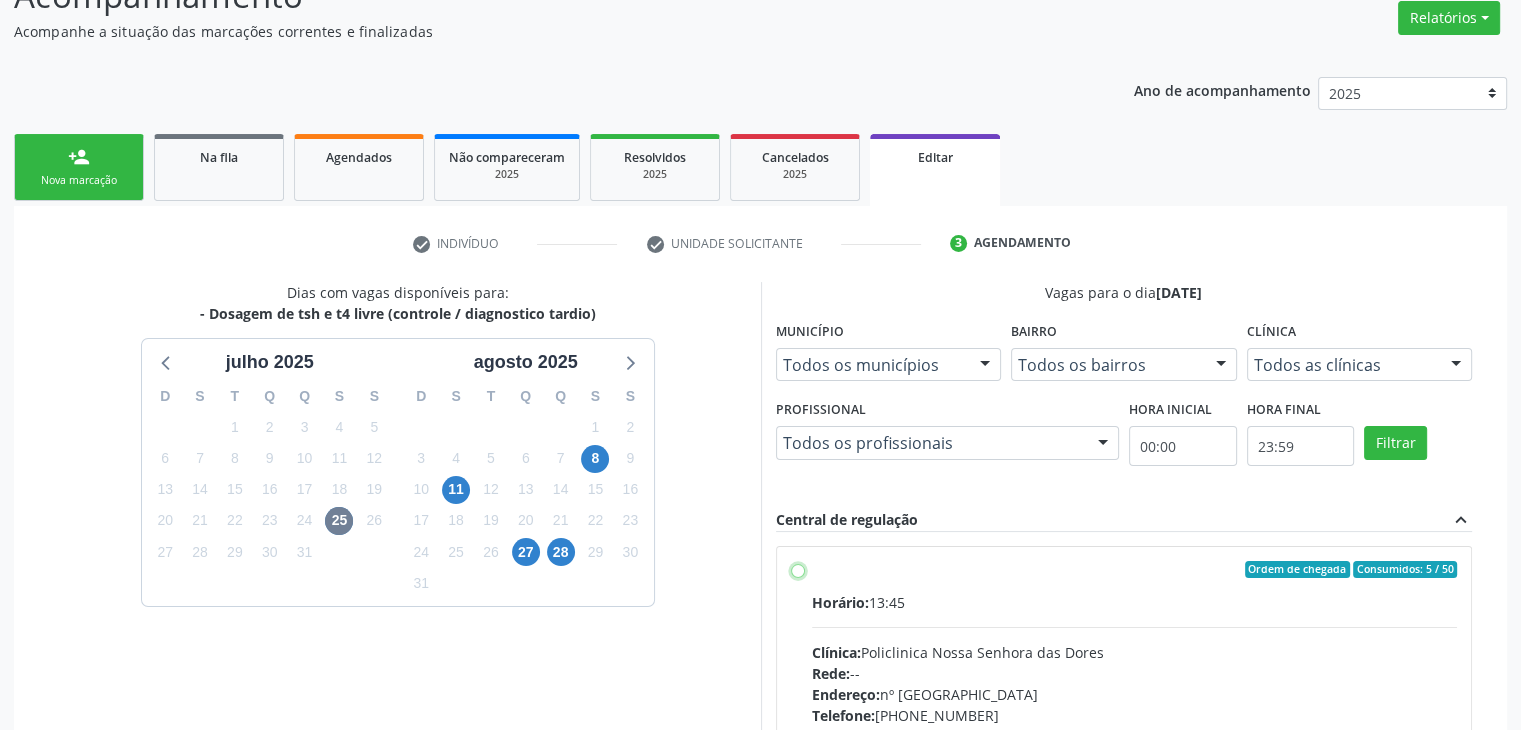 click on "Ordem de chegada
Consumidos: 5 / 50
Horário:   13:45
Clínica:  Policlinica [GEOGRAPHIC_DATA]
Rede:
--
Endereço:   [STREET_ADDRESS]
Telefone:   [PHONE_NUMBER]
Profissional:
--
Informações adicionais sobre o atendimento
Idade de atendimento:
Sem restrição
Gênero(s) atendido(s):
Sem restrição
Informações adicionais:
--" at bounding box center [798, 570] 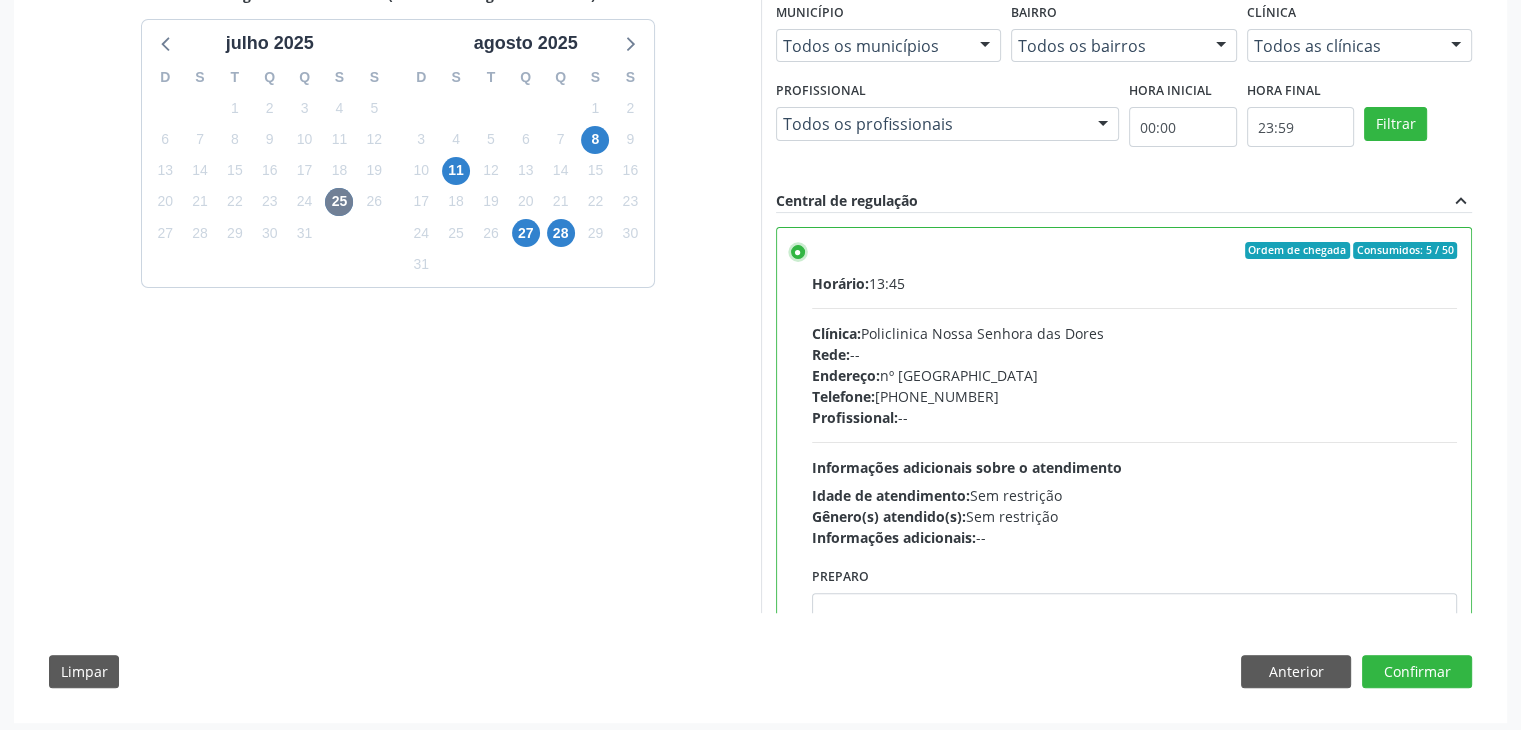 scroll, scrollTop: 490, scrollLeft: 0, axis: vertical 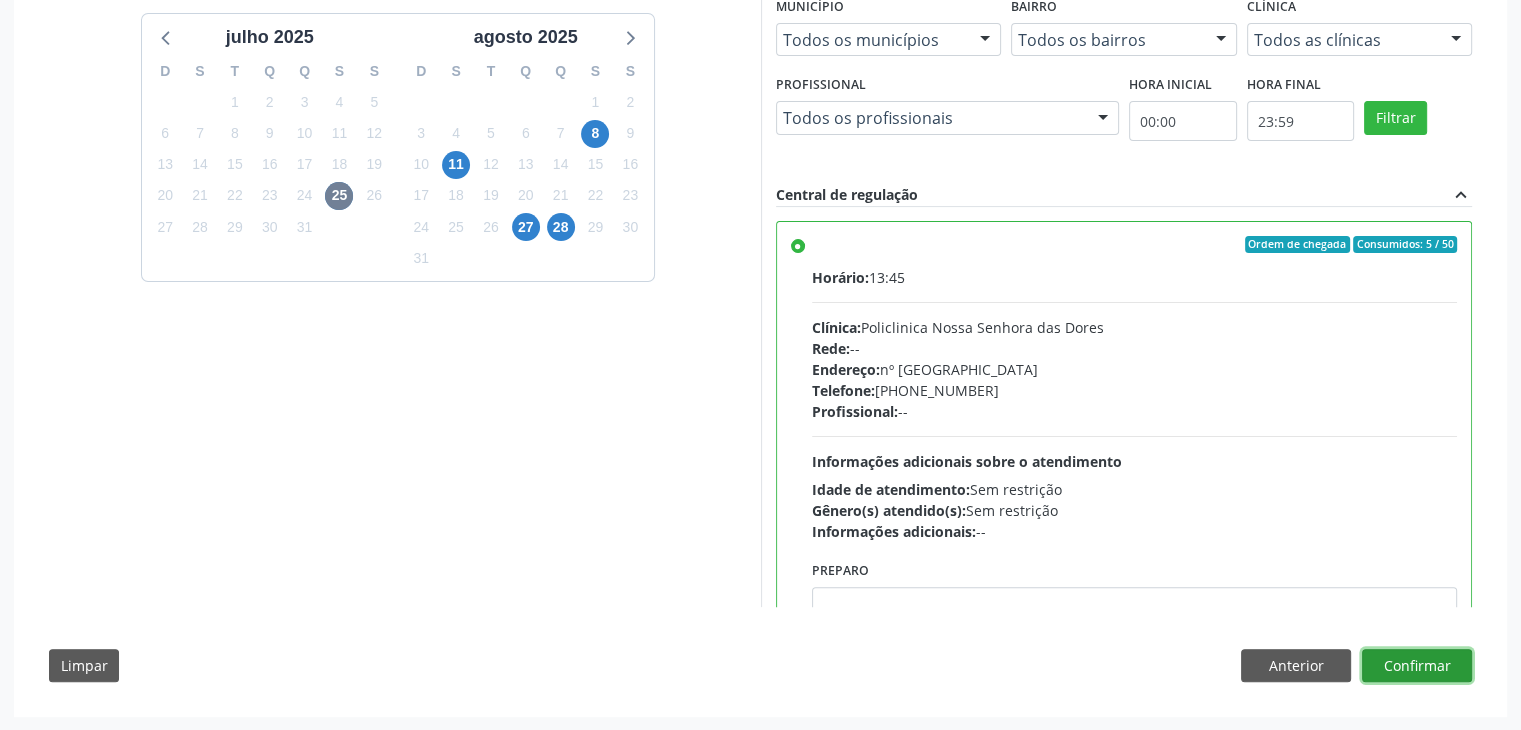 click on "Confirmar" at bounding box center [1417, 666] 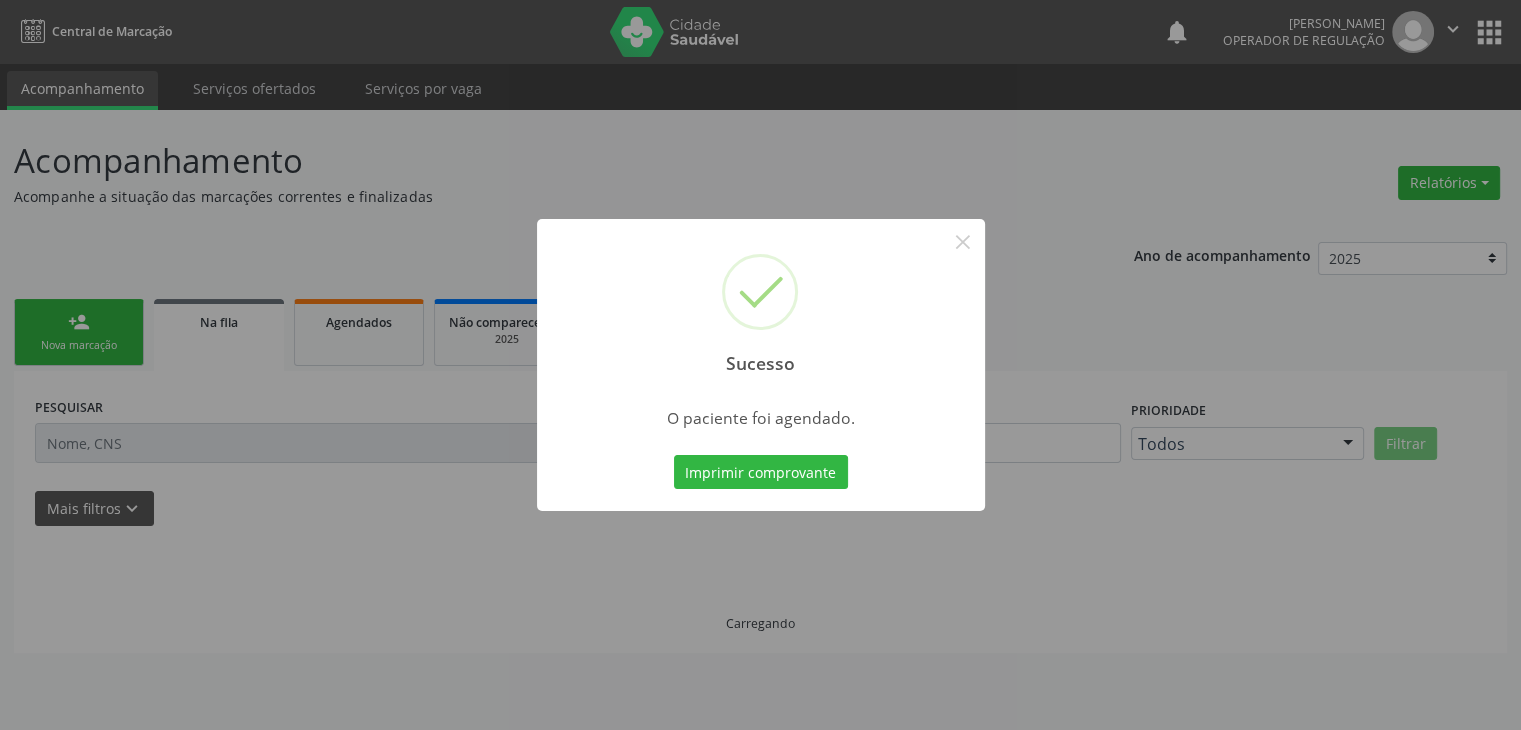 scroll, scrollTop: 0, scrollLeft: 0, axis: both 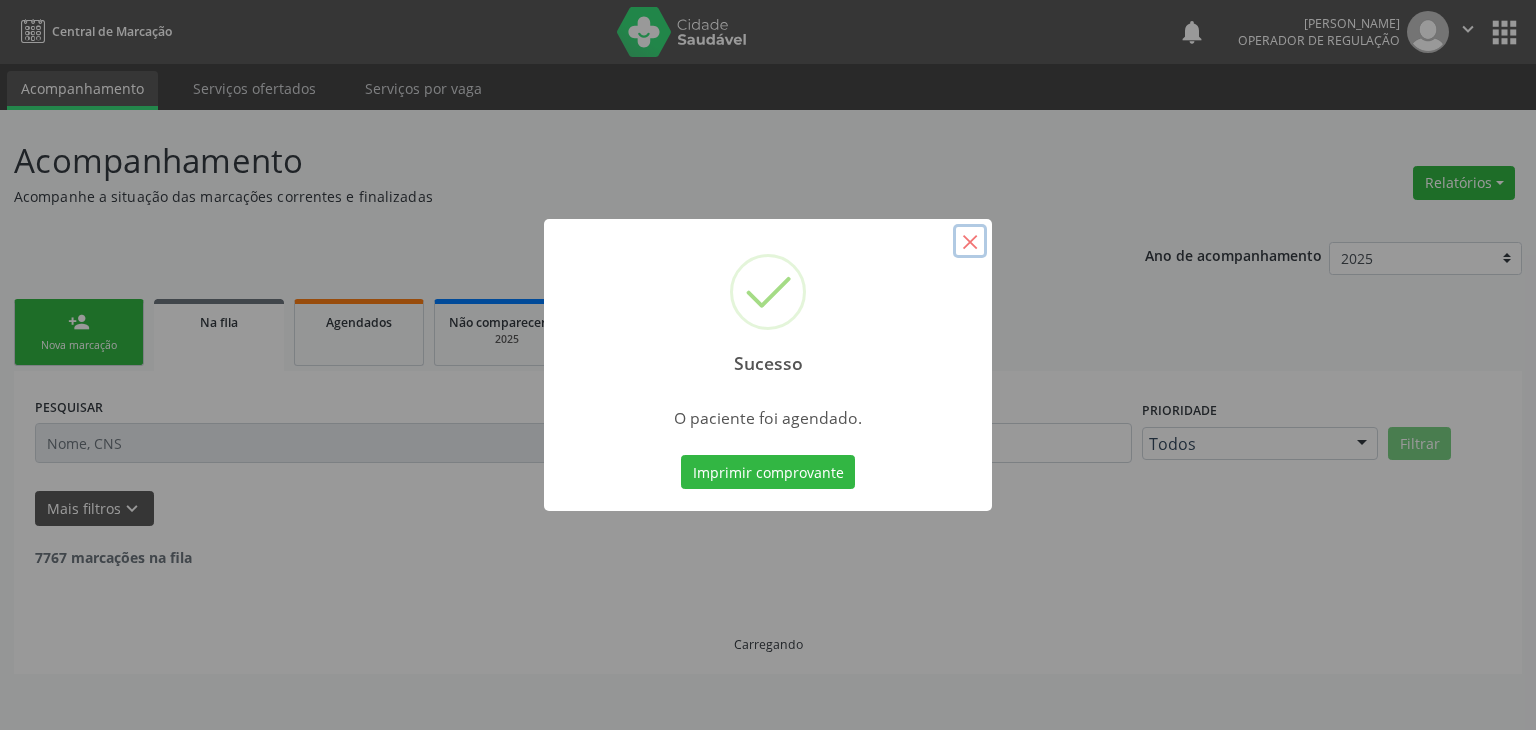 click on "×" at bounding box center (970, 241) 